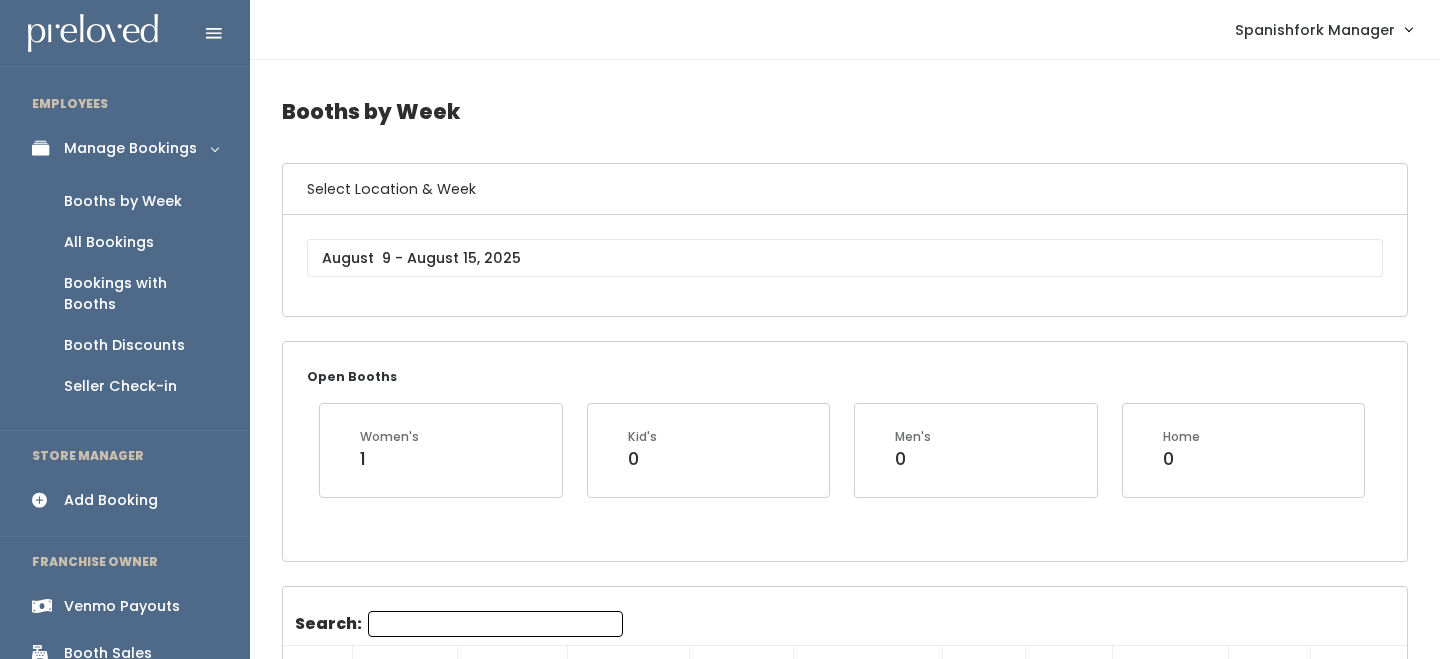 scroll, scrollTop: 0, scrollLeft: 0, axis: both 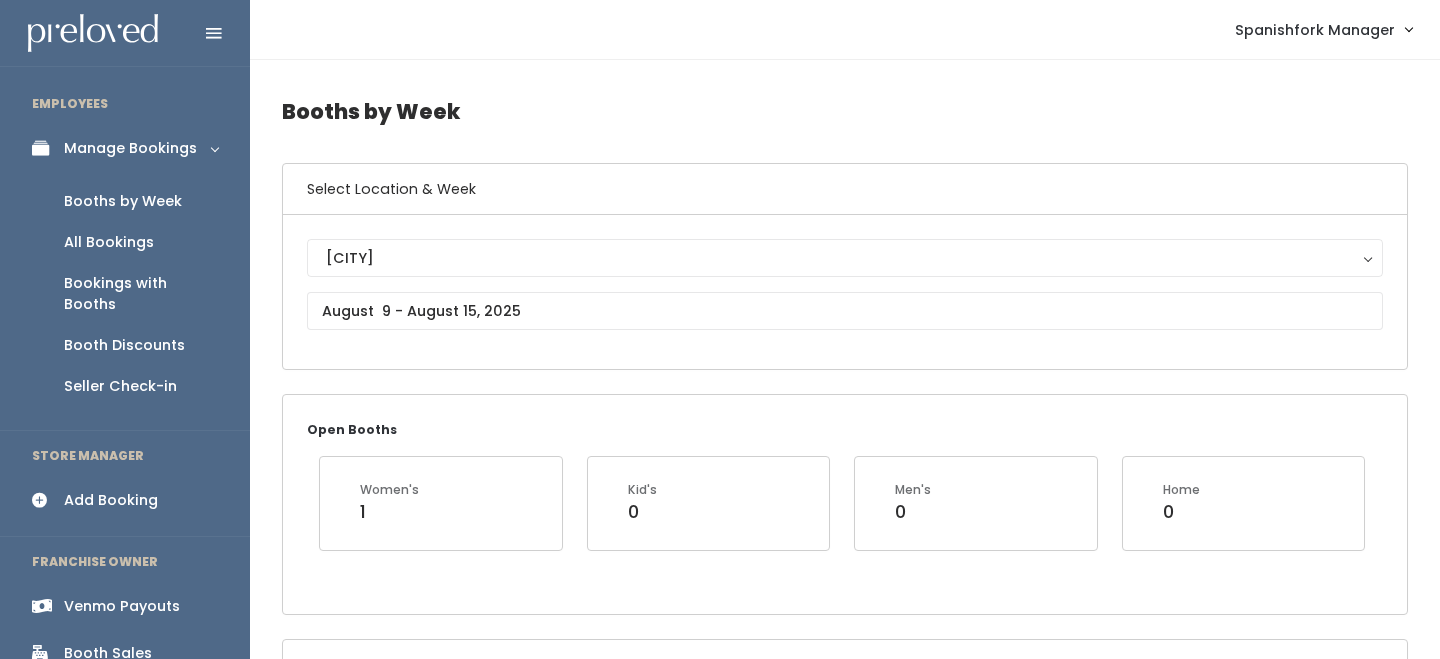 click on "Booth Discounts" at bounding box center [125, 345] 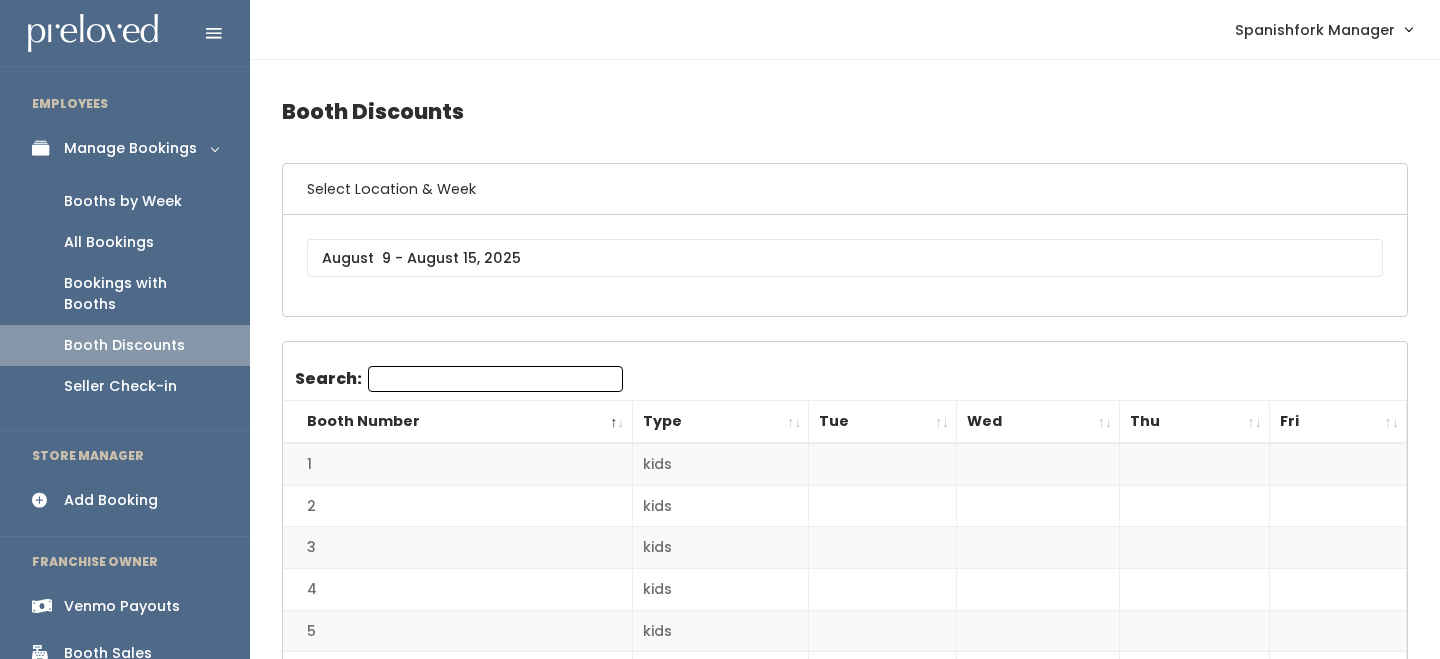 scroll, scrollTop: 0, scrollLeft: 0, axis: both 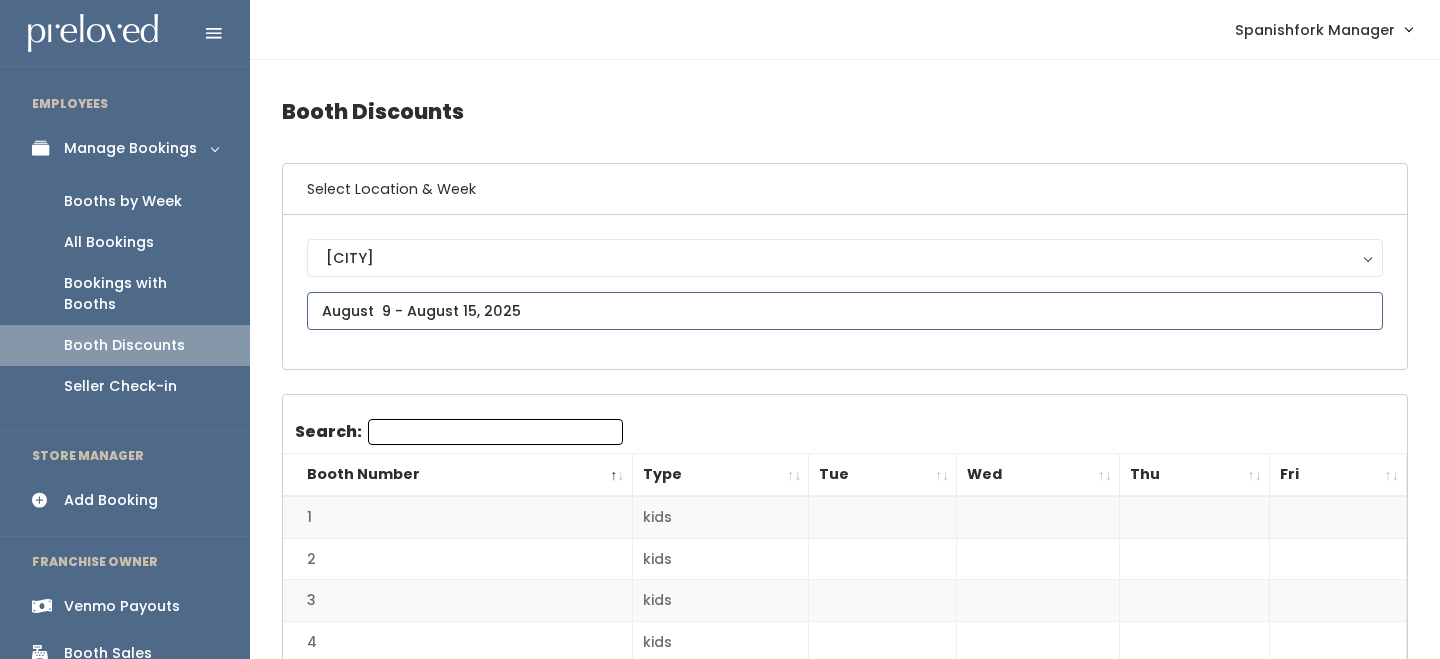 click at bounding box center [845, 311] 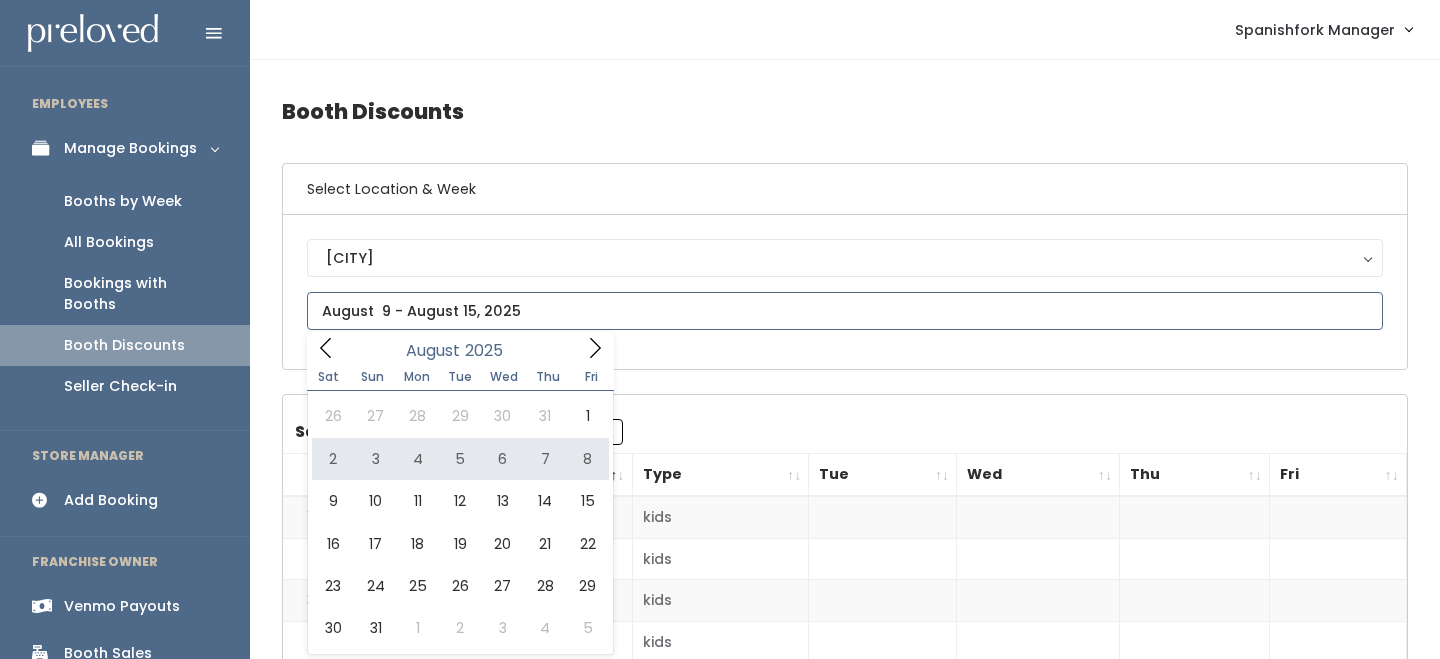 type on "August 2 to August 8" 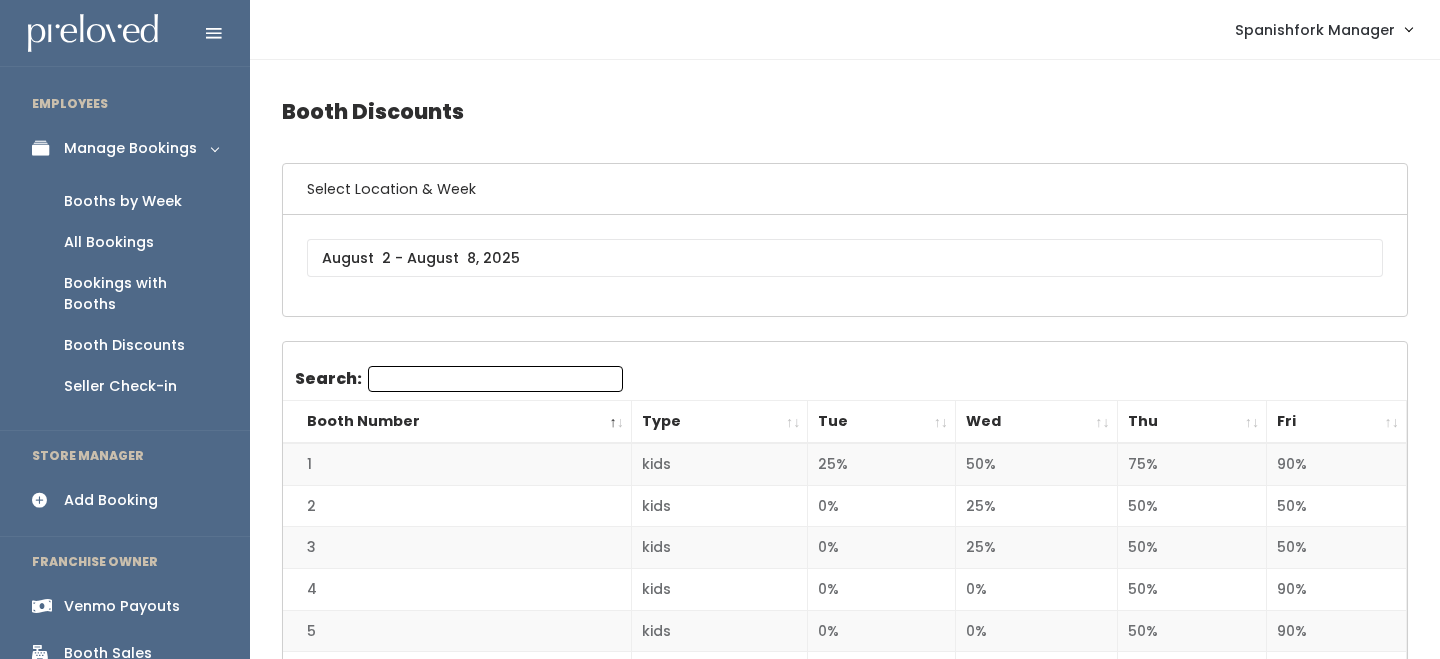 scroll, scrollTop: 0, scrollLeft: 0, axis: both 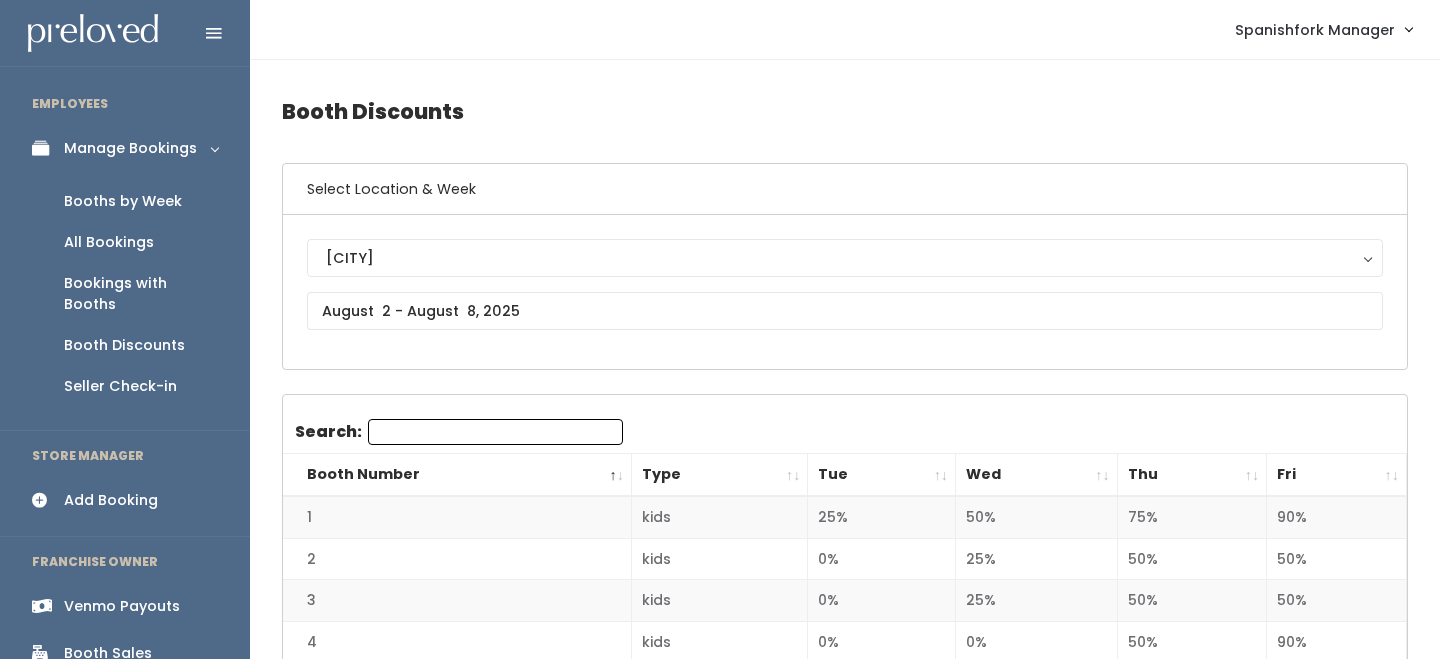 click on "Thu" at bounding box center (1192, 475) 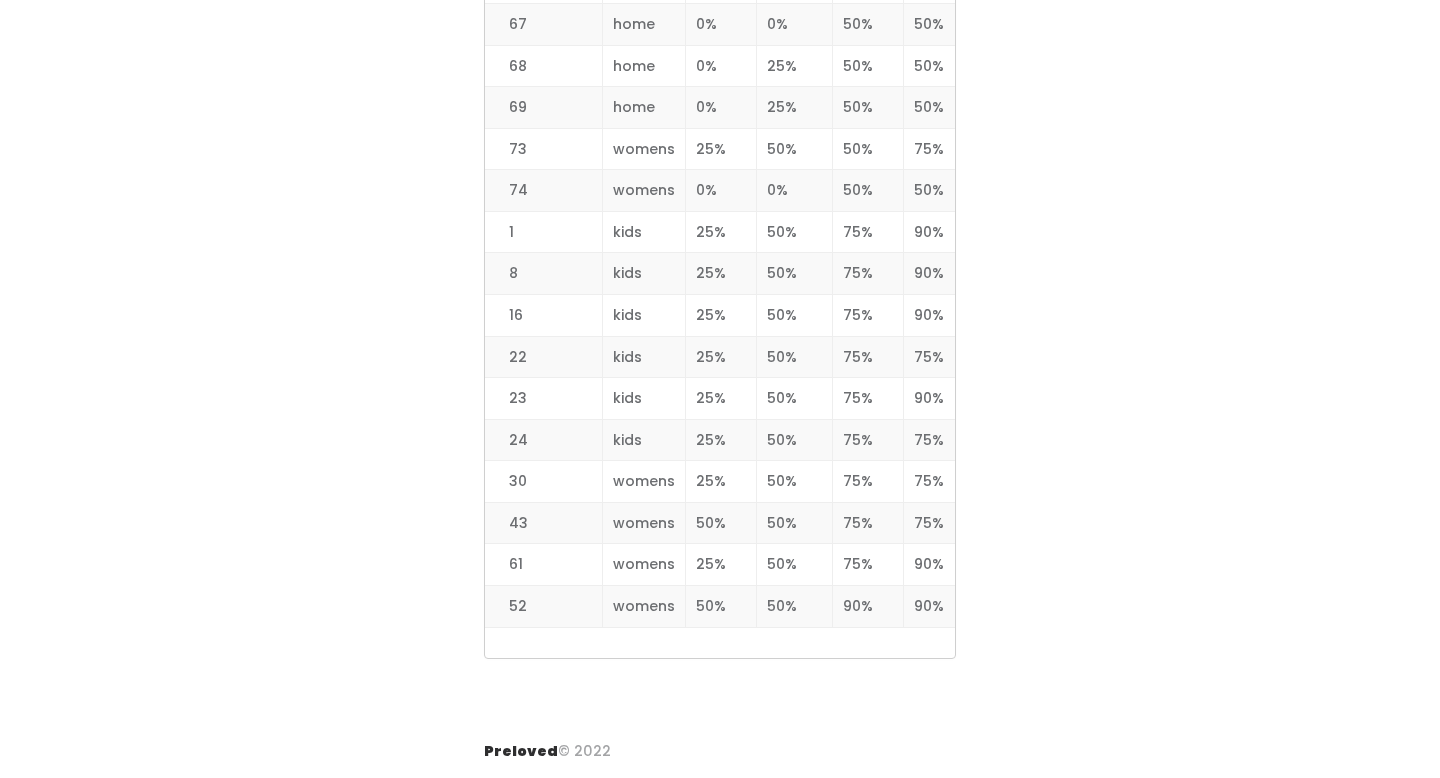 scroll, scrollTop: 2988, scrollLeft: 0, axis: vertical 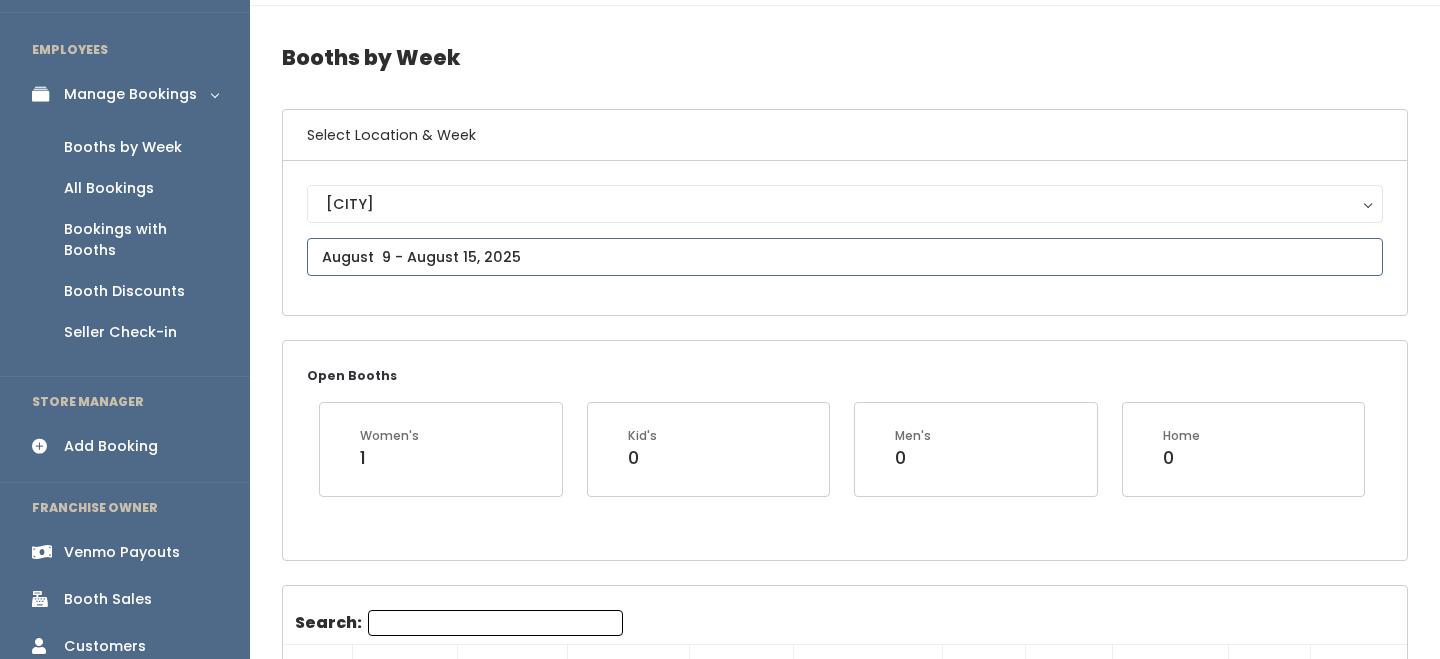 click at bounding box center [845, 257] 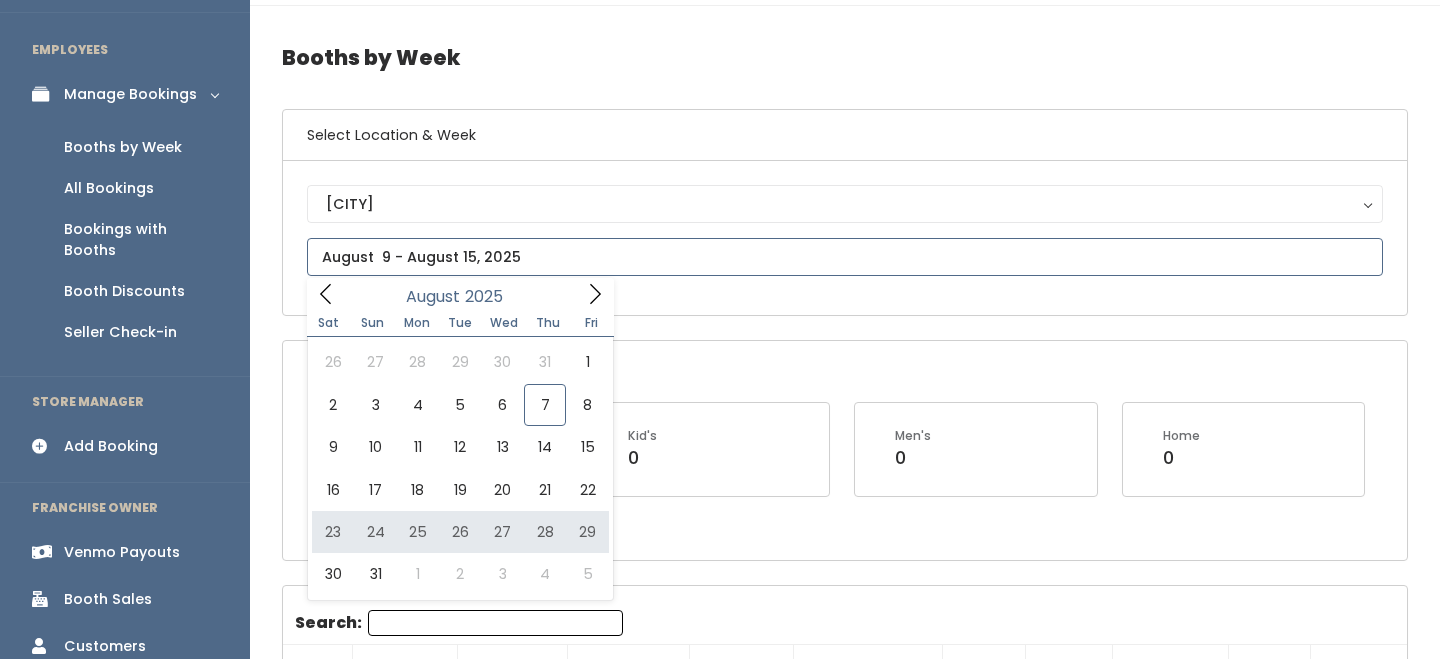 type on "August 23 to August 29" 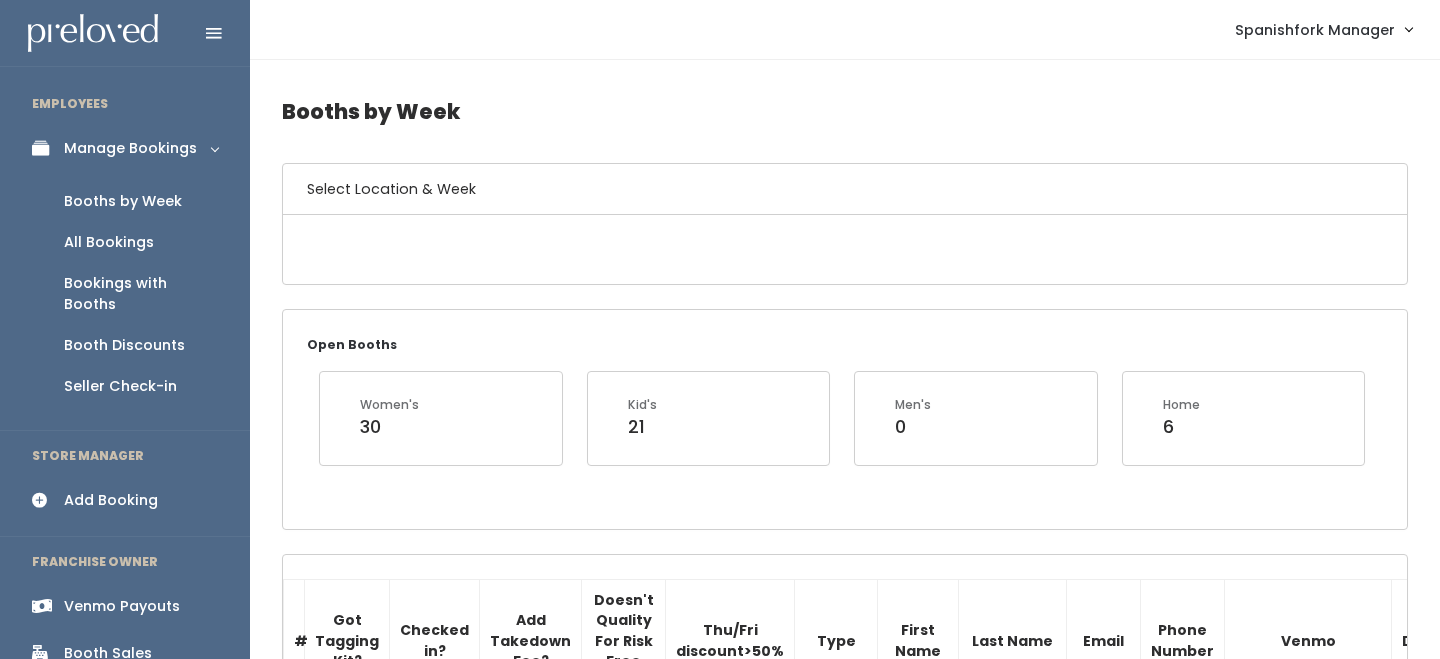 scroll, scrollTop: 0, scrollLeft: 0, axis: both 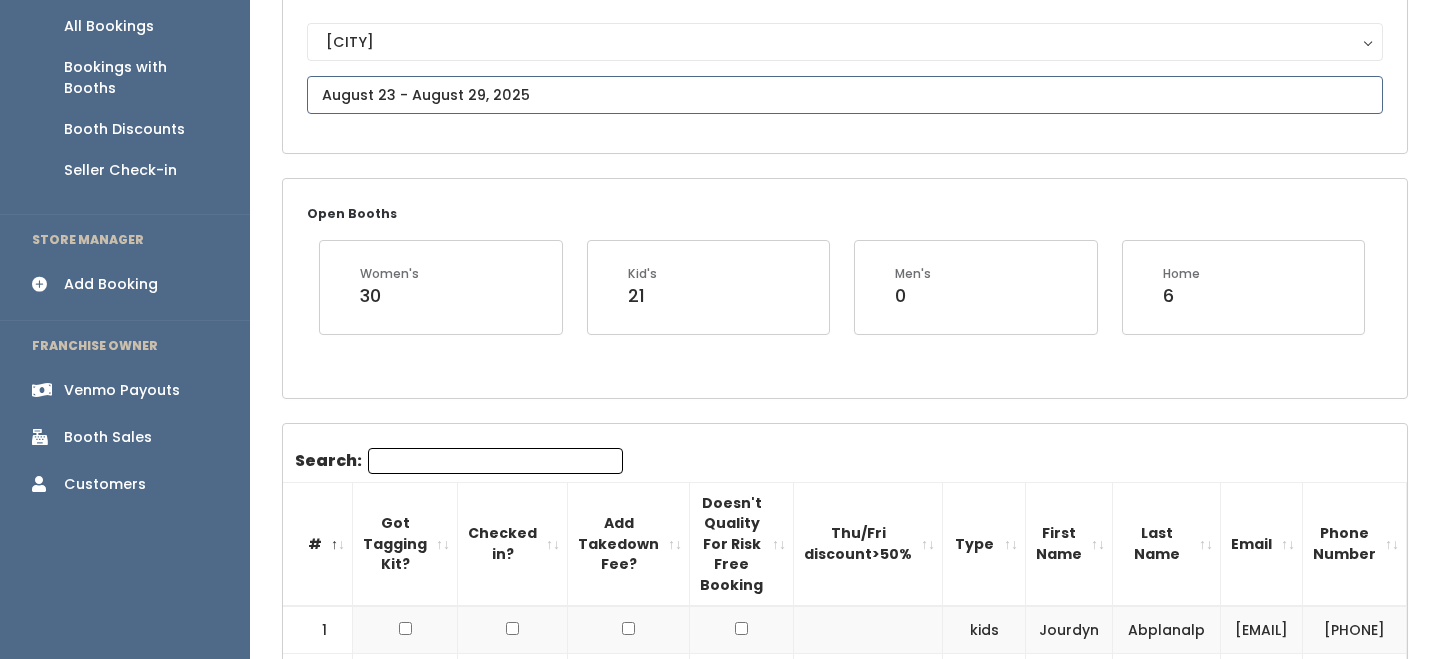click on "EMPLOYEES
Manage Bookings
Booths by Week
All Bookings
Bookings with Booths
Booth Discounts
Seller Check-in
STORE MANAGER
Add Booking
FRANCHISE OWNER
Venmo Payouts
Booth Sales
Customers" at bounding box center [720, 1879] 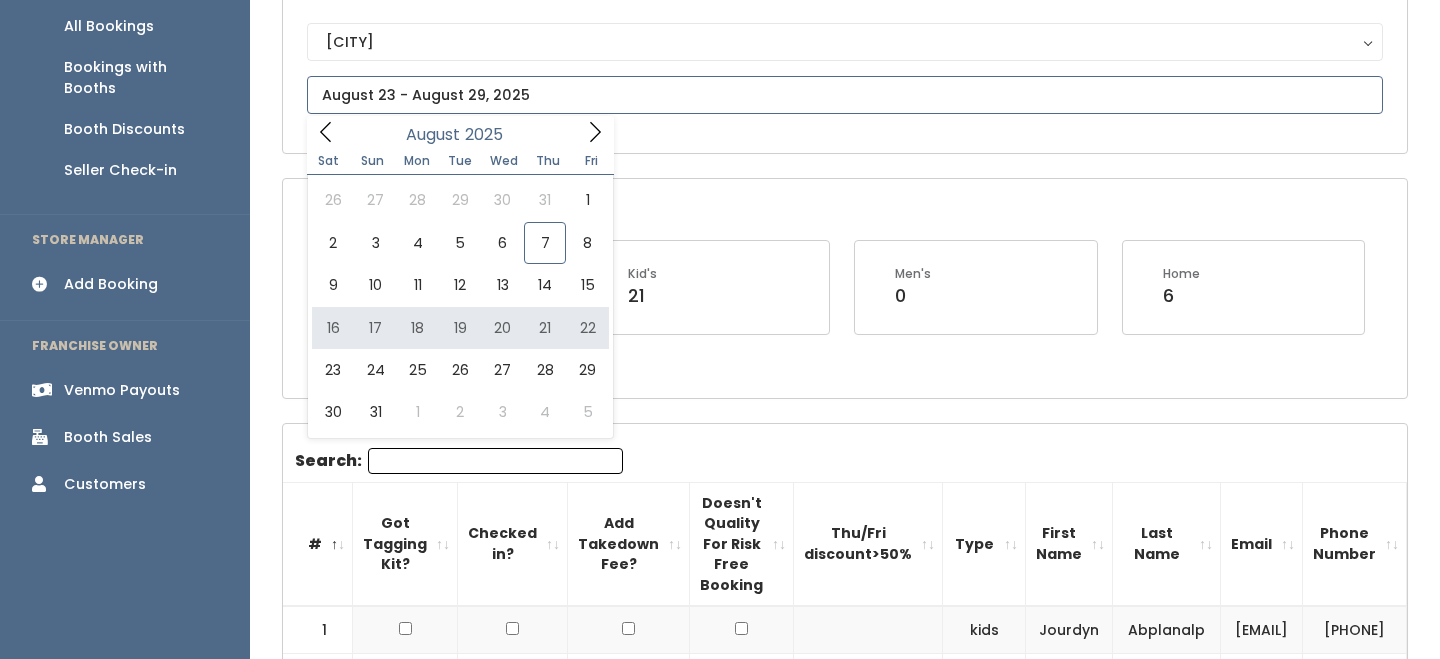 type on "[DATE] to [DATE]" 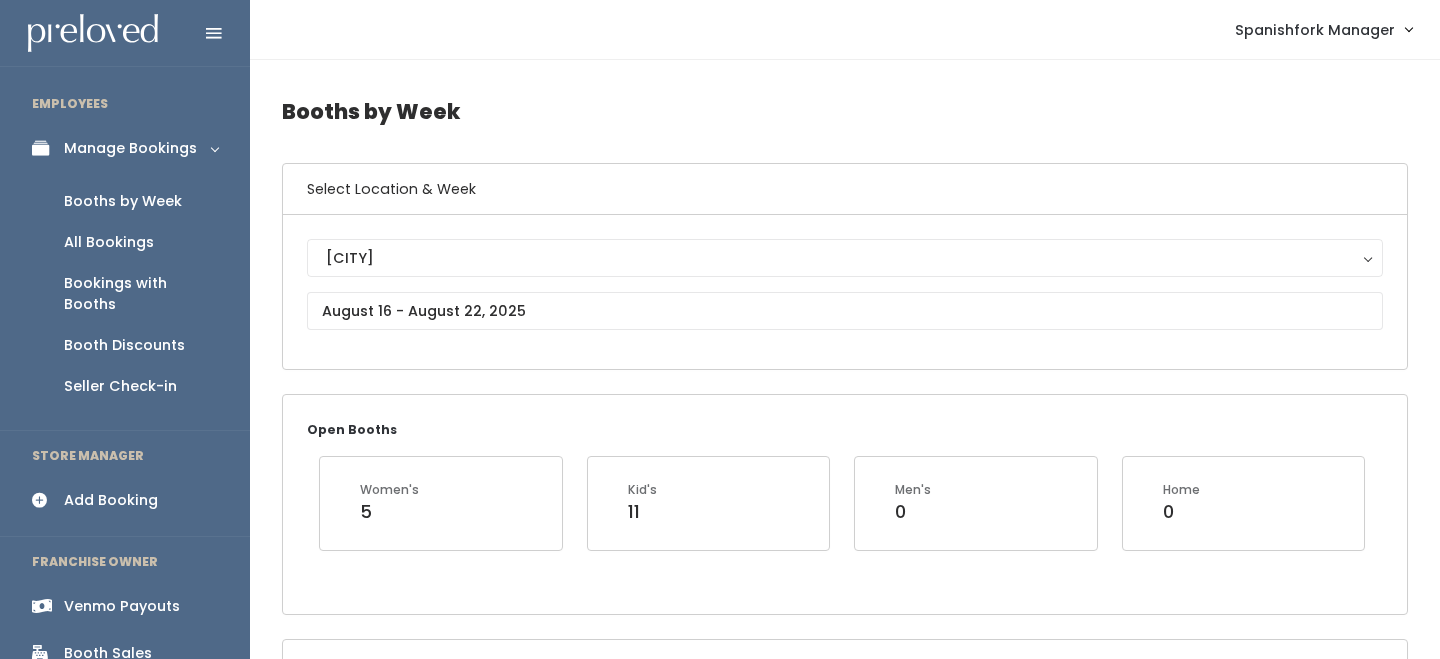 scroll, scrollTop: 95, scrollLeft: 0, axis: vertical 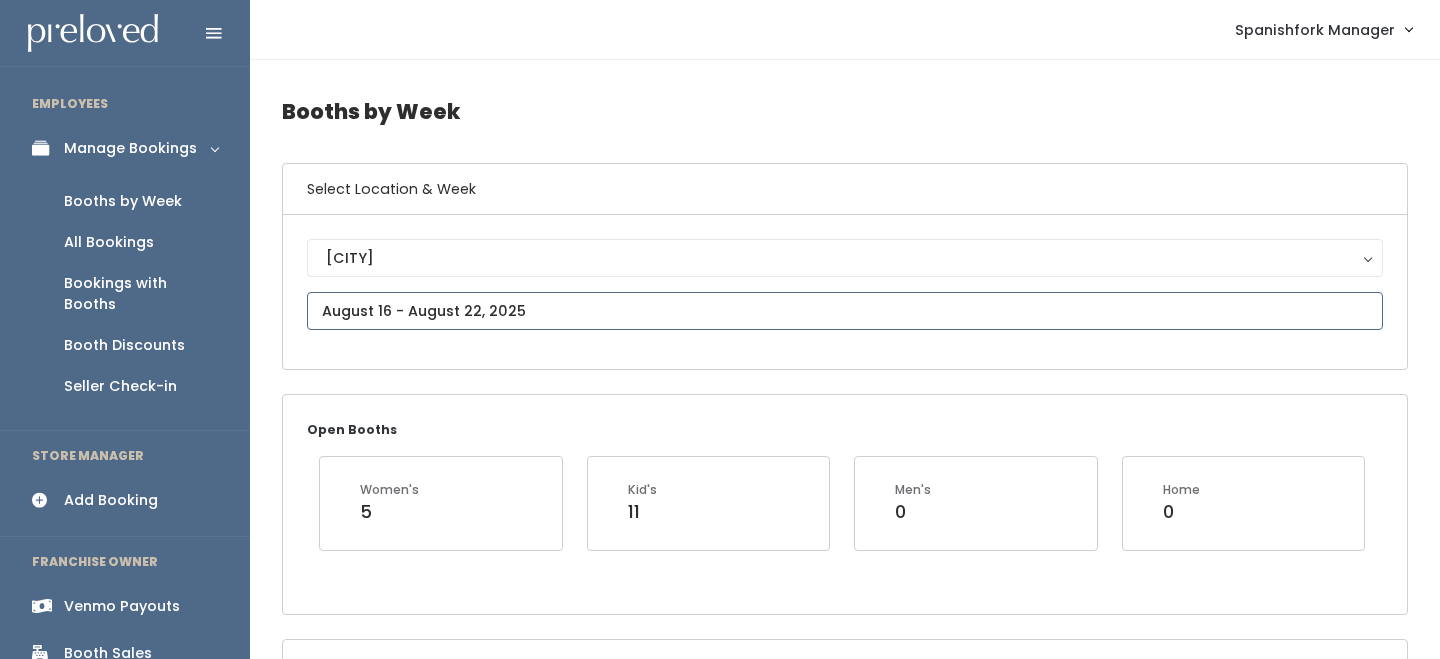 click on "EMPLOYEES
Manage Bookings
Booths by Week
All Bookings
Bookings with Booths
Booth Discounts
Seller Check-in
STORE MANAGER
Add Booking
FRANCHISE OWNER
Venmo Payouts
Booth Sales
Customers" at bounding box center [720, 2214] 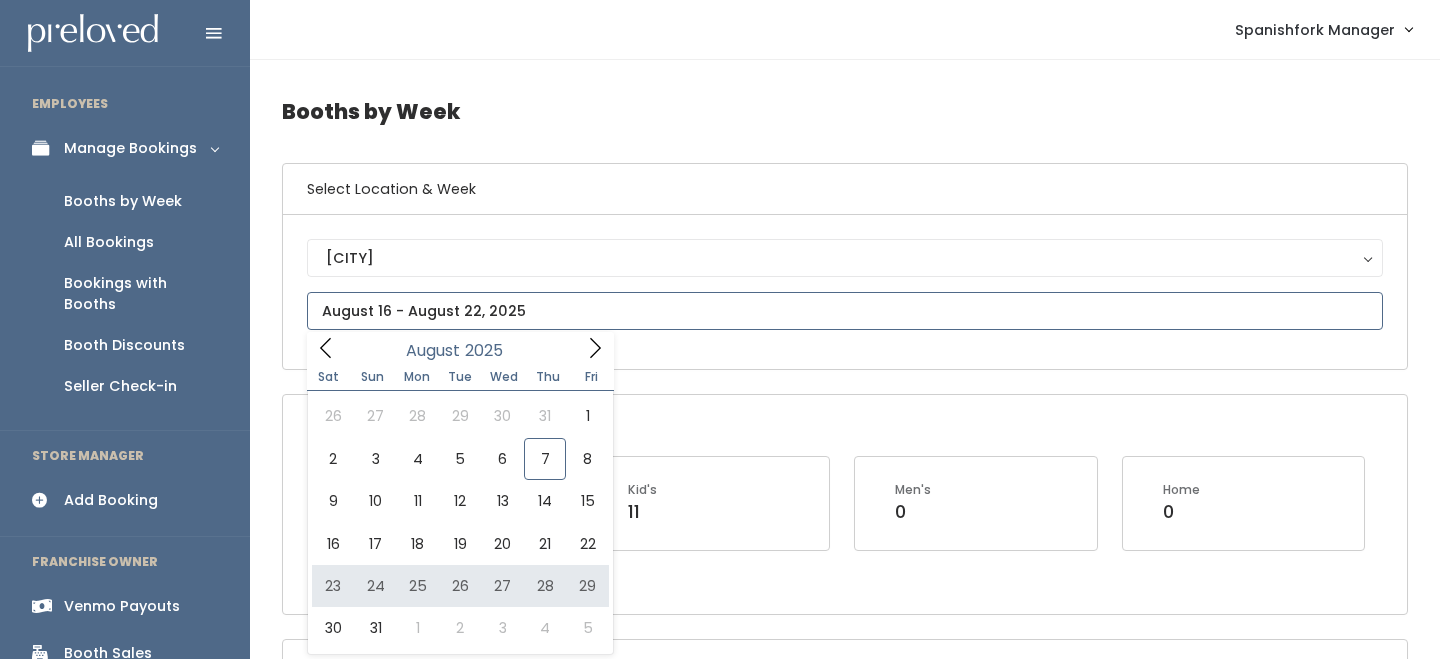 type on "August 23 to August 29" 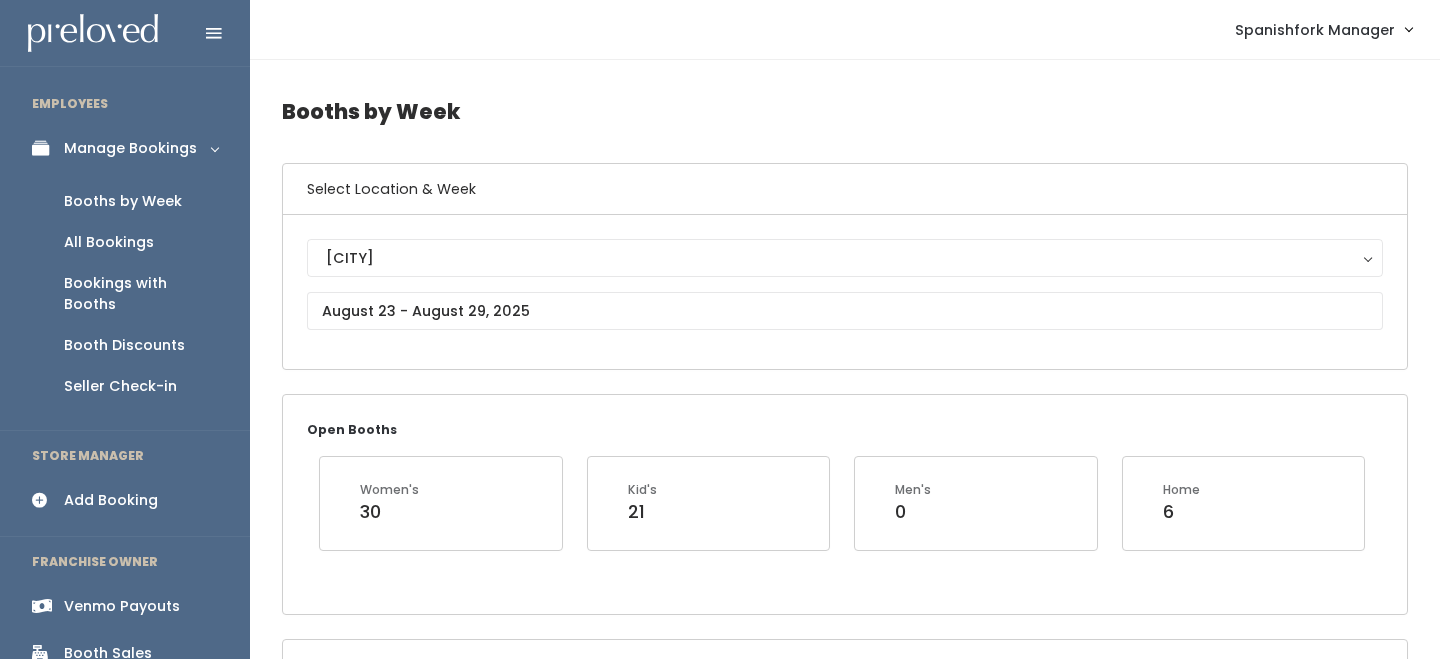 scroll, scrollTop: 0, scrollLeft: 0, axis: both 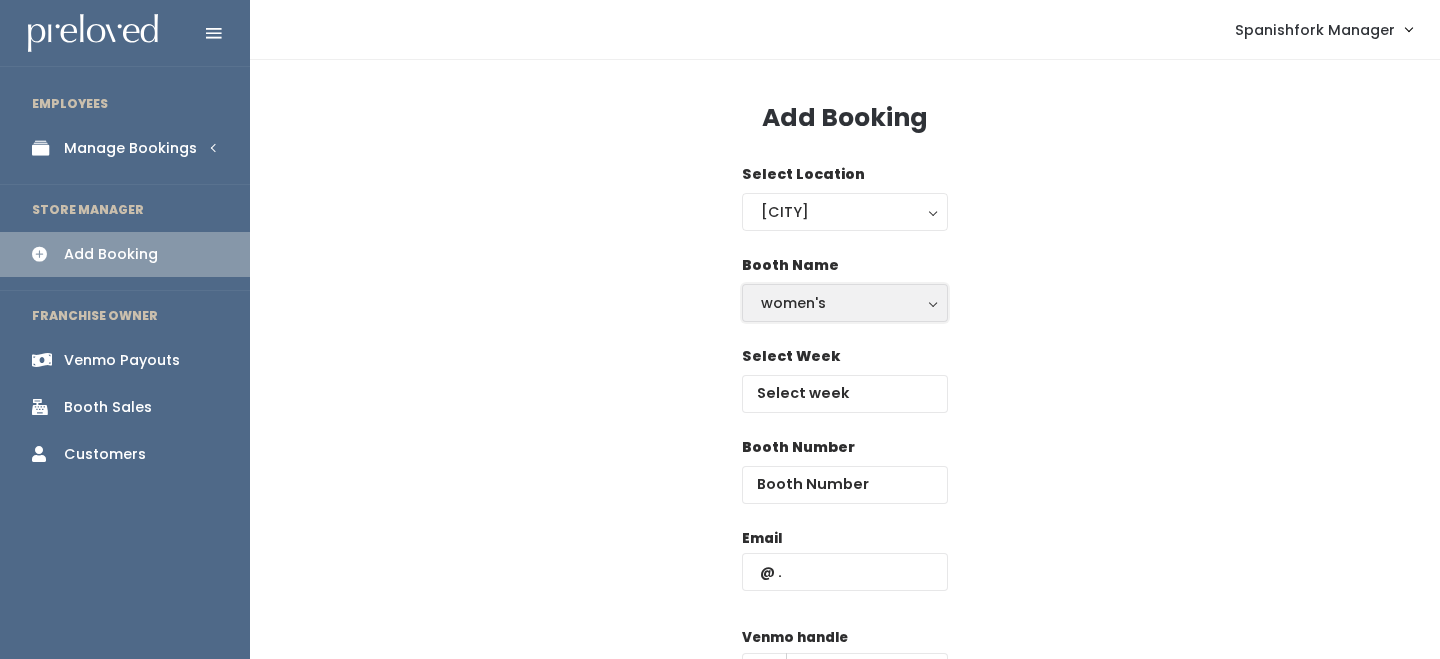 click on "women's" at bounding box center [845, 303] 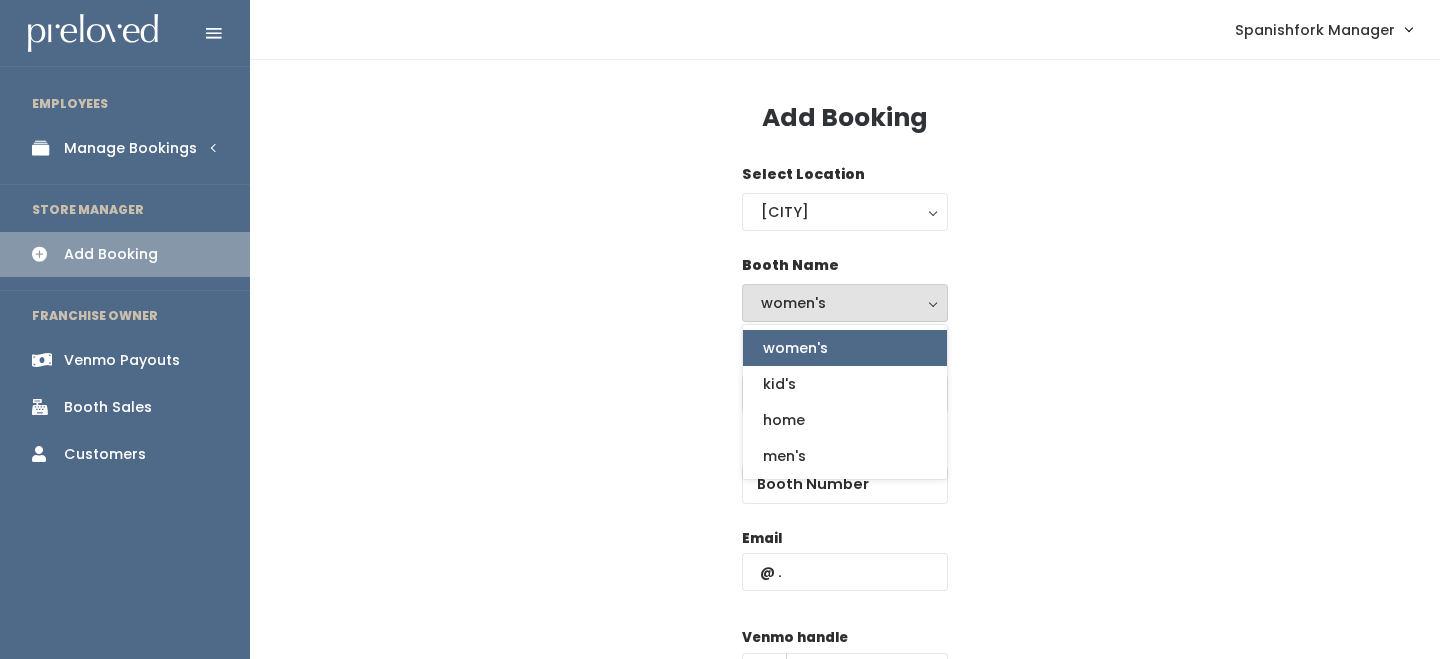 click on "Booth Number" at bounding box center [845, 482] 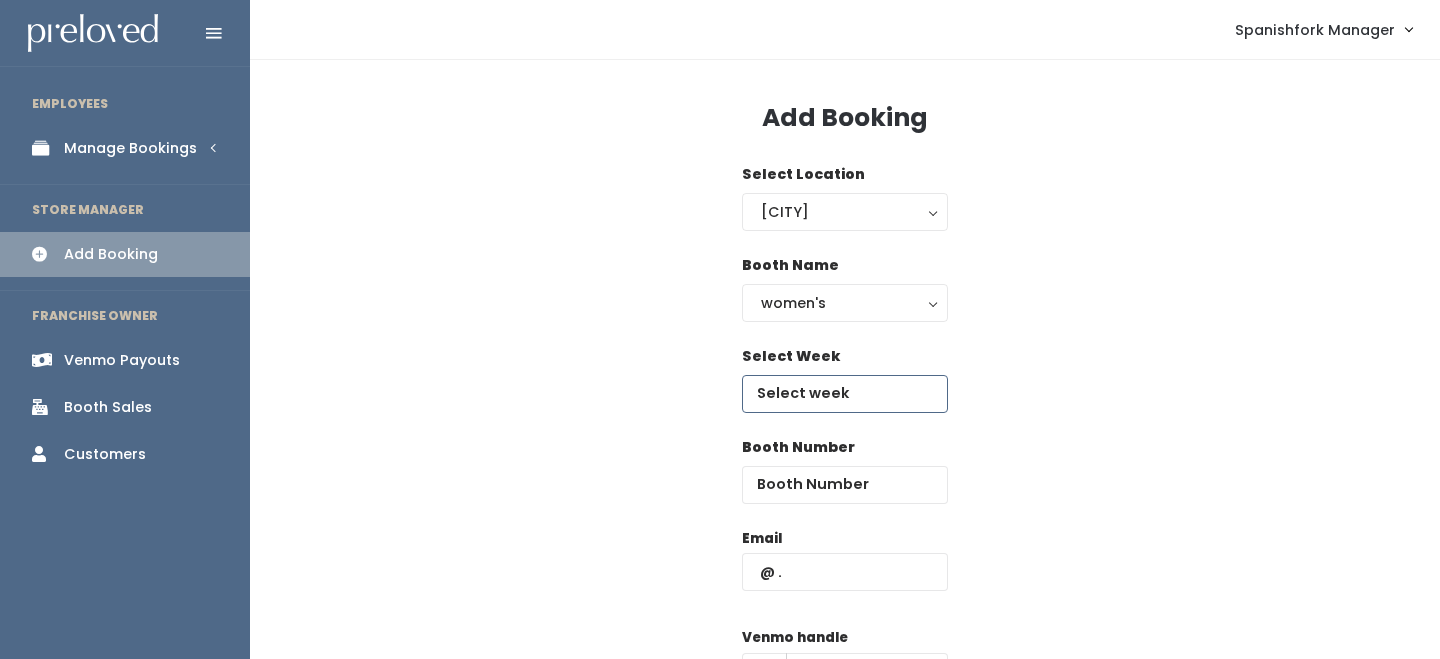 click at bounding box center [845, 394] 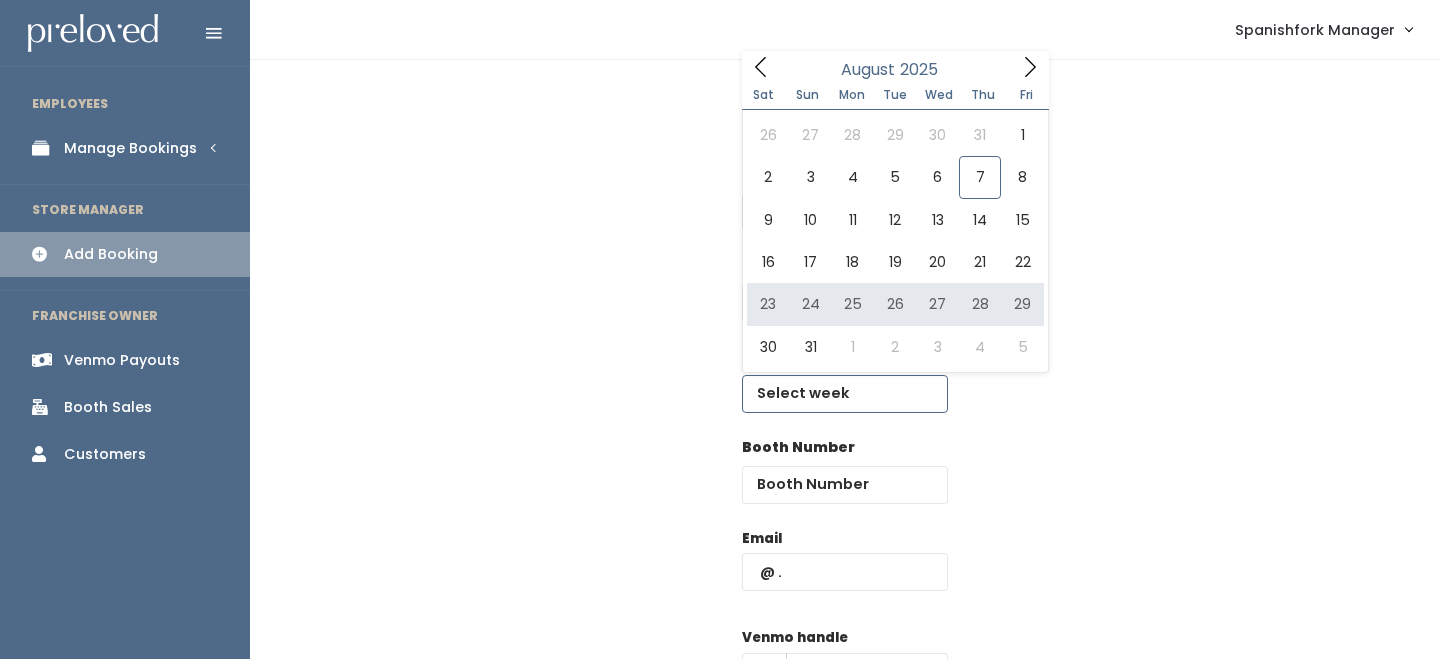 type on "August 23 to August 29" 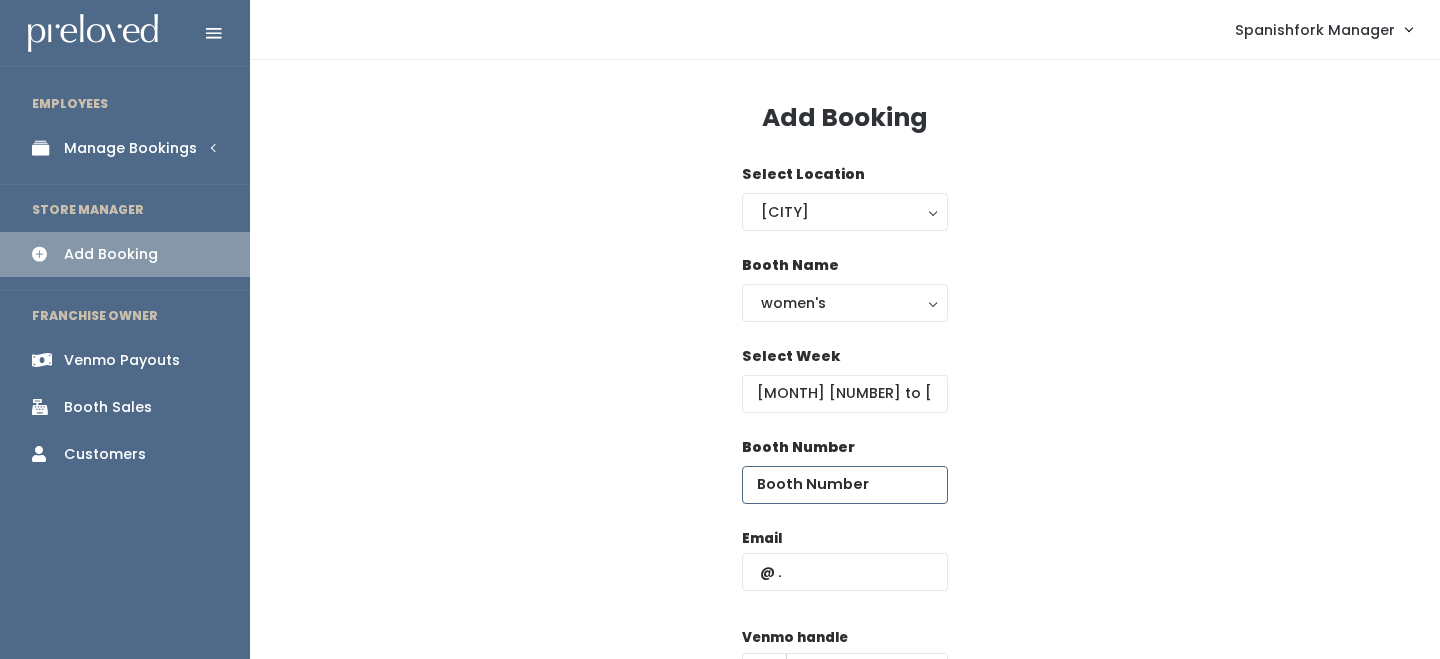 click at bounding box center (845, 485) 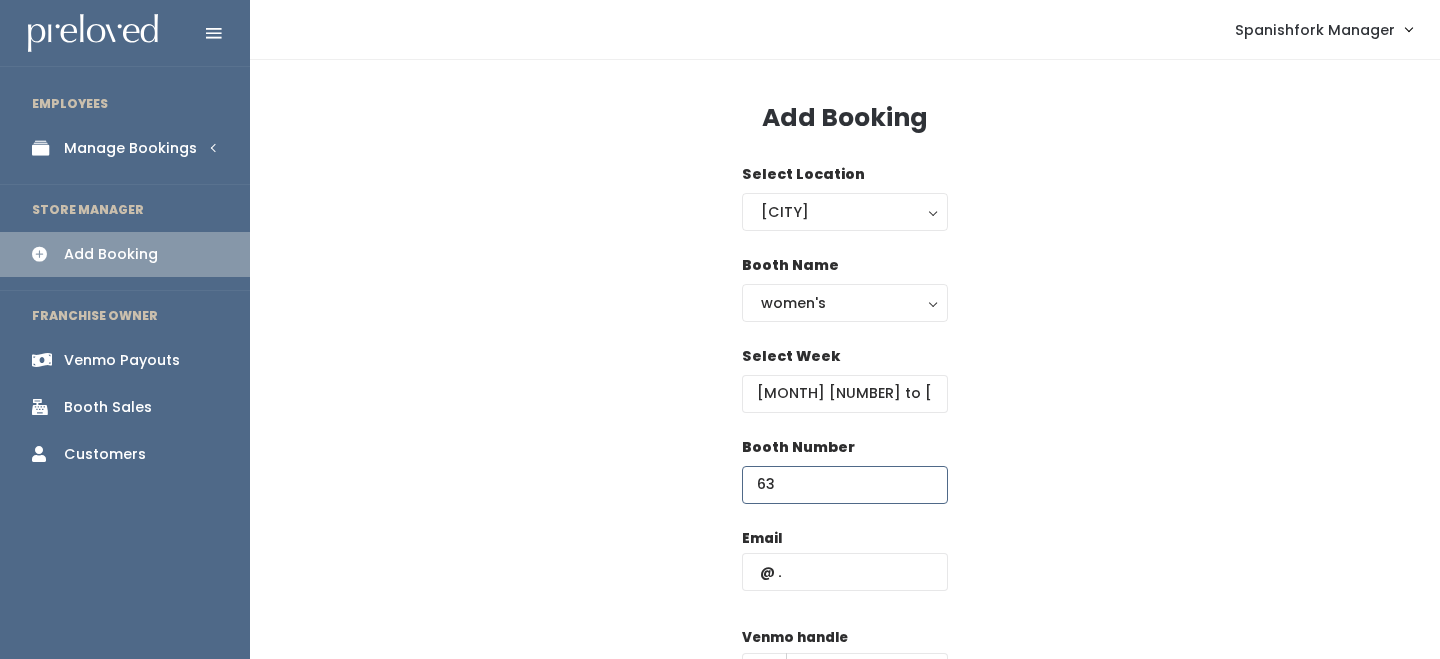 type on "63" 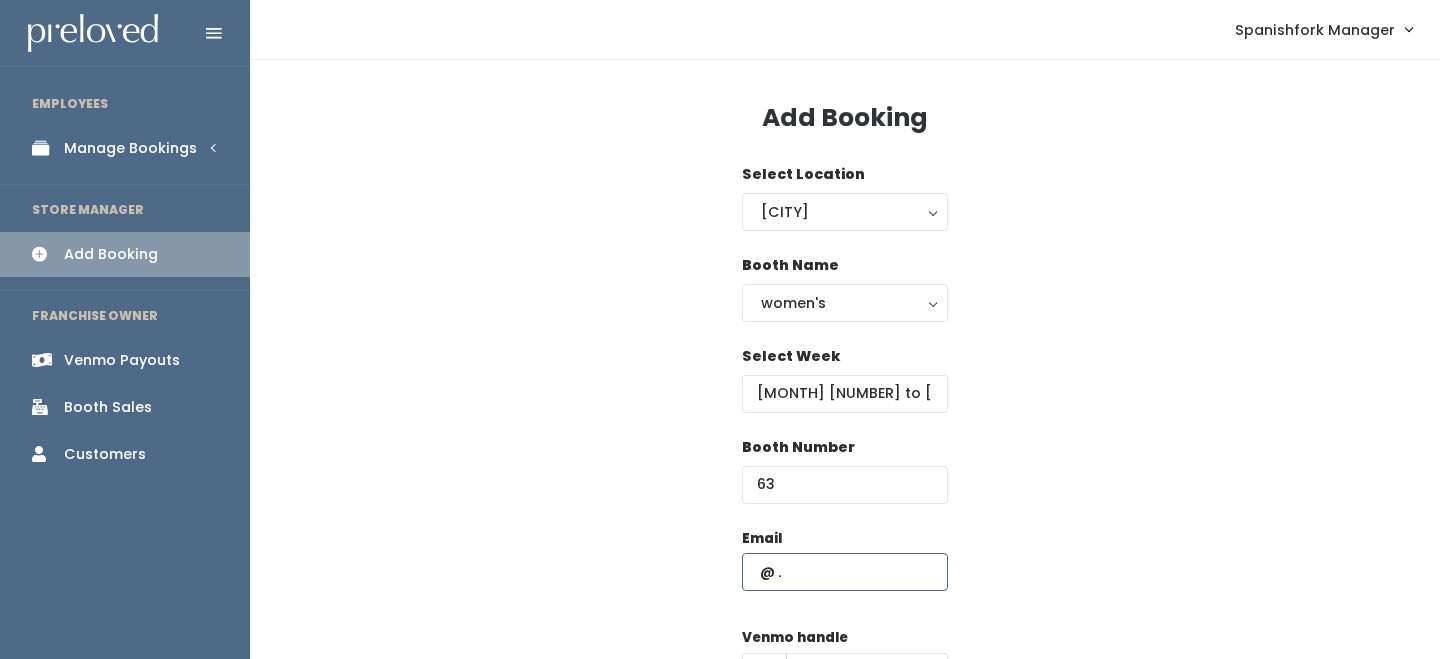 click at bounding box center (845, 572) 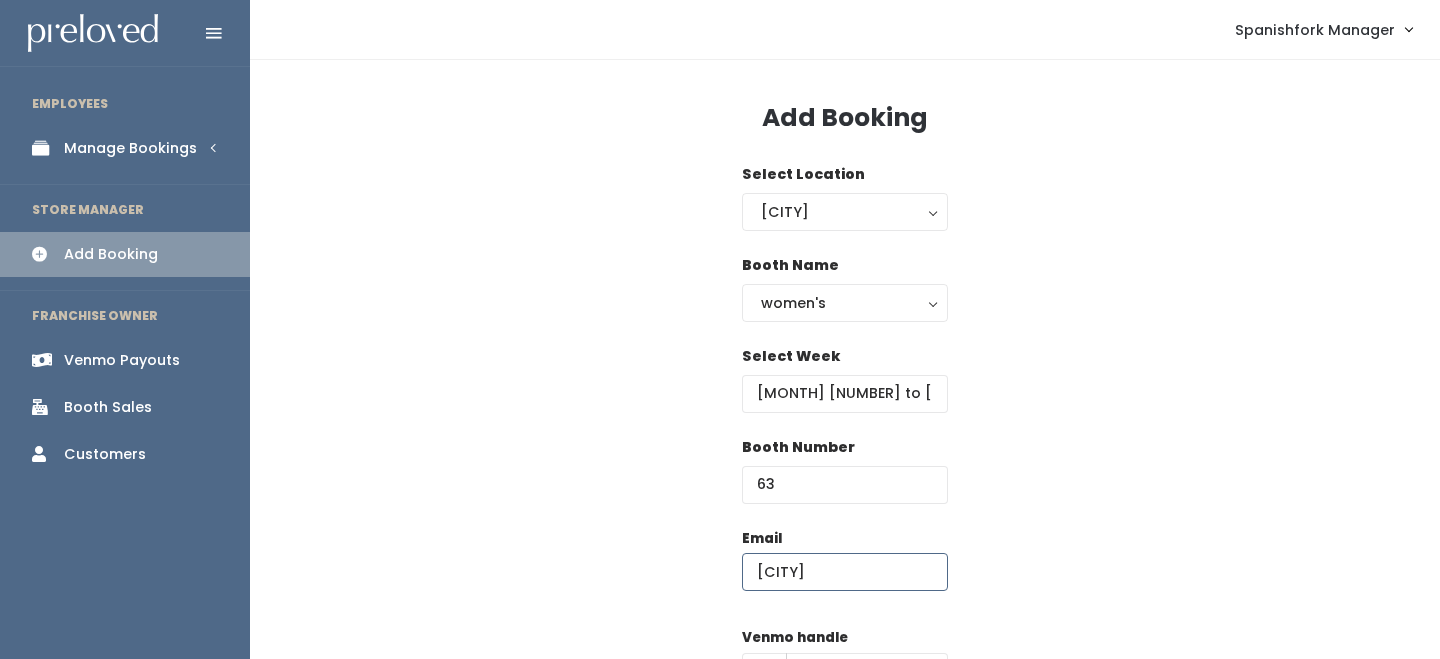 type on "lakeylew@gmail.com" 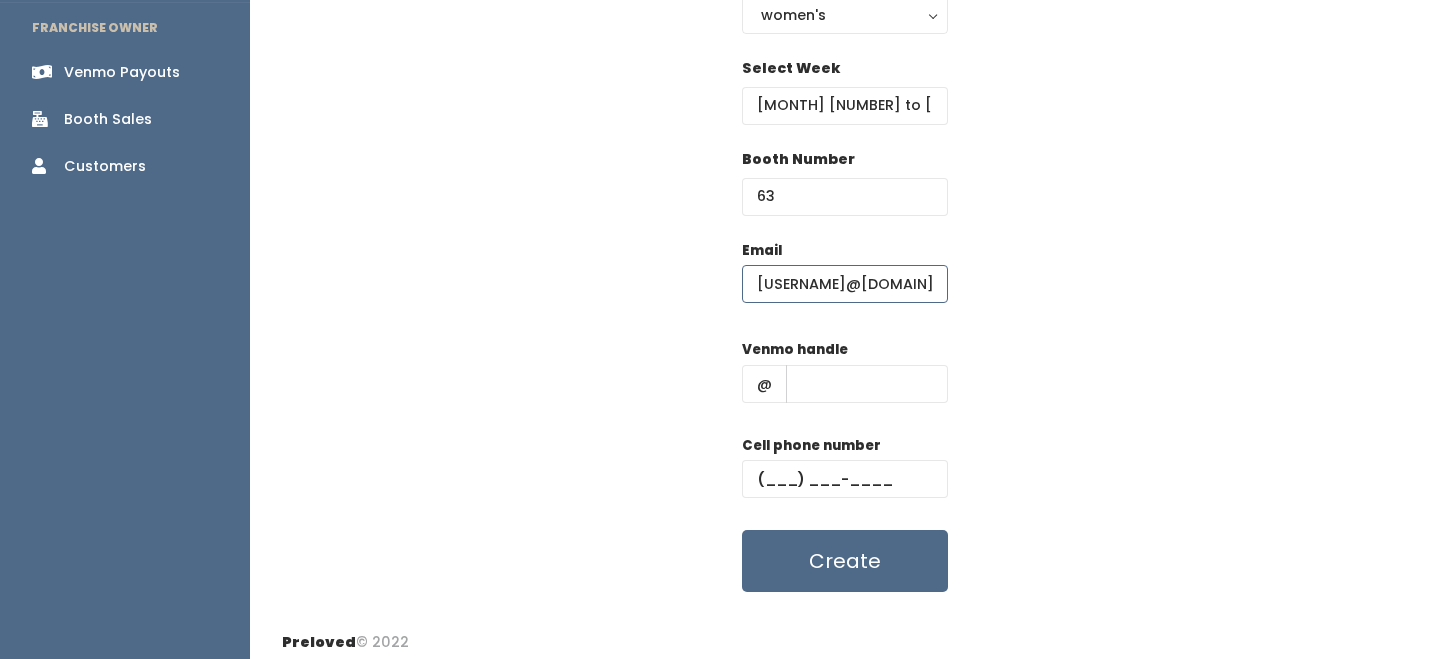 scroll, scrollTop: 298, scrollLeft: 0, axis: vertical 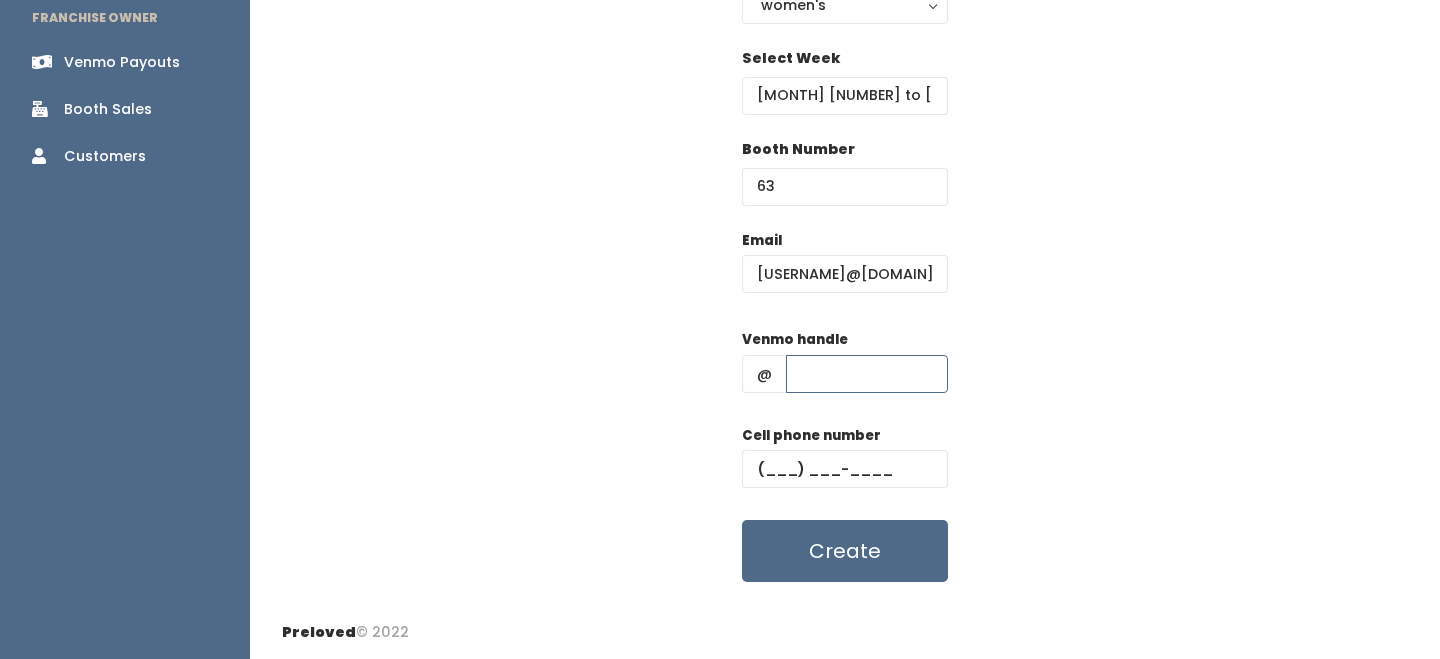 click at bounding box center [867, 374] 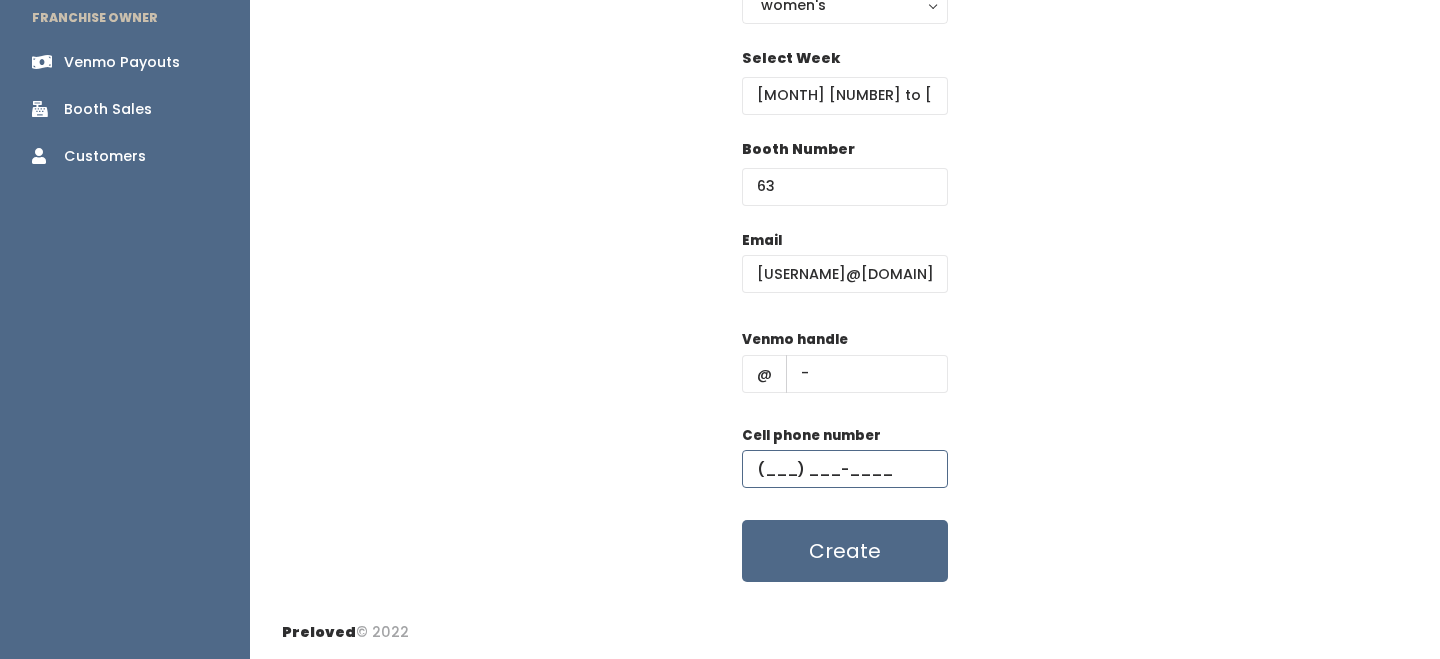 click at bounding box center (845, 469) 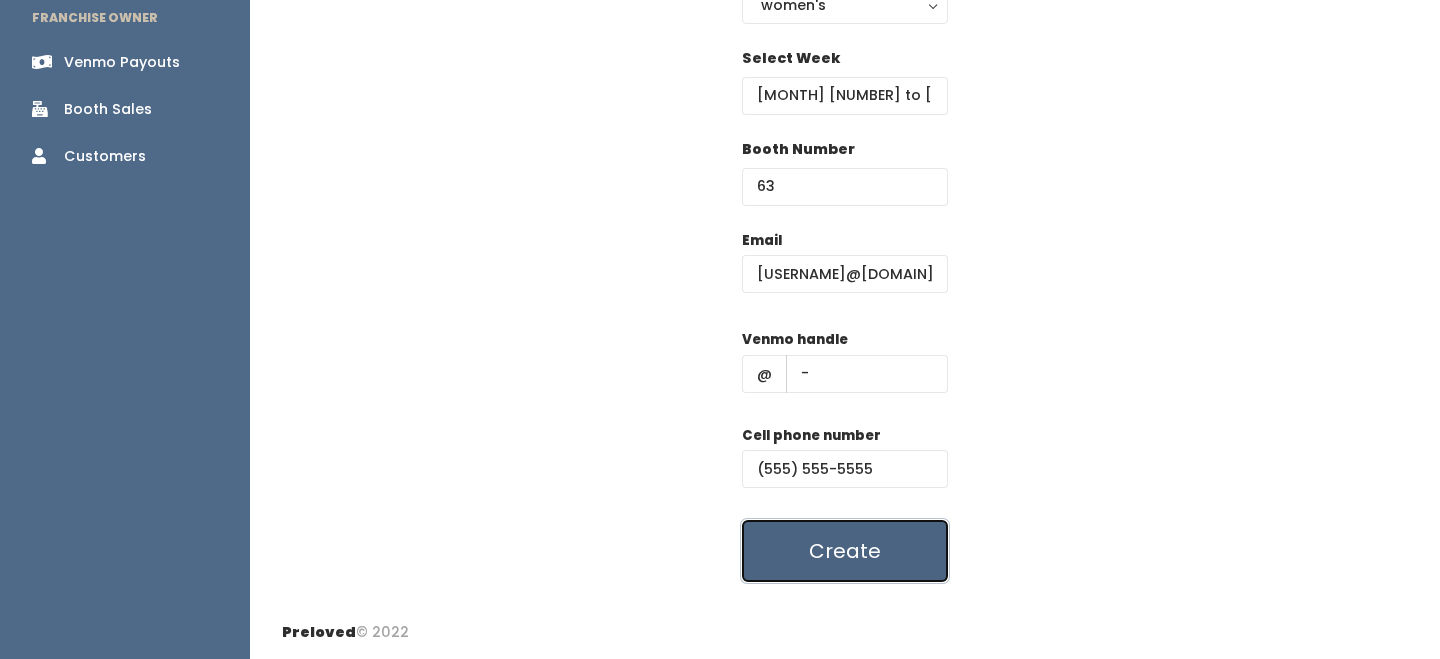 click on "Create" at bounding box center [845, 551] 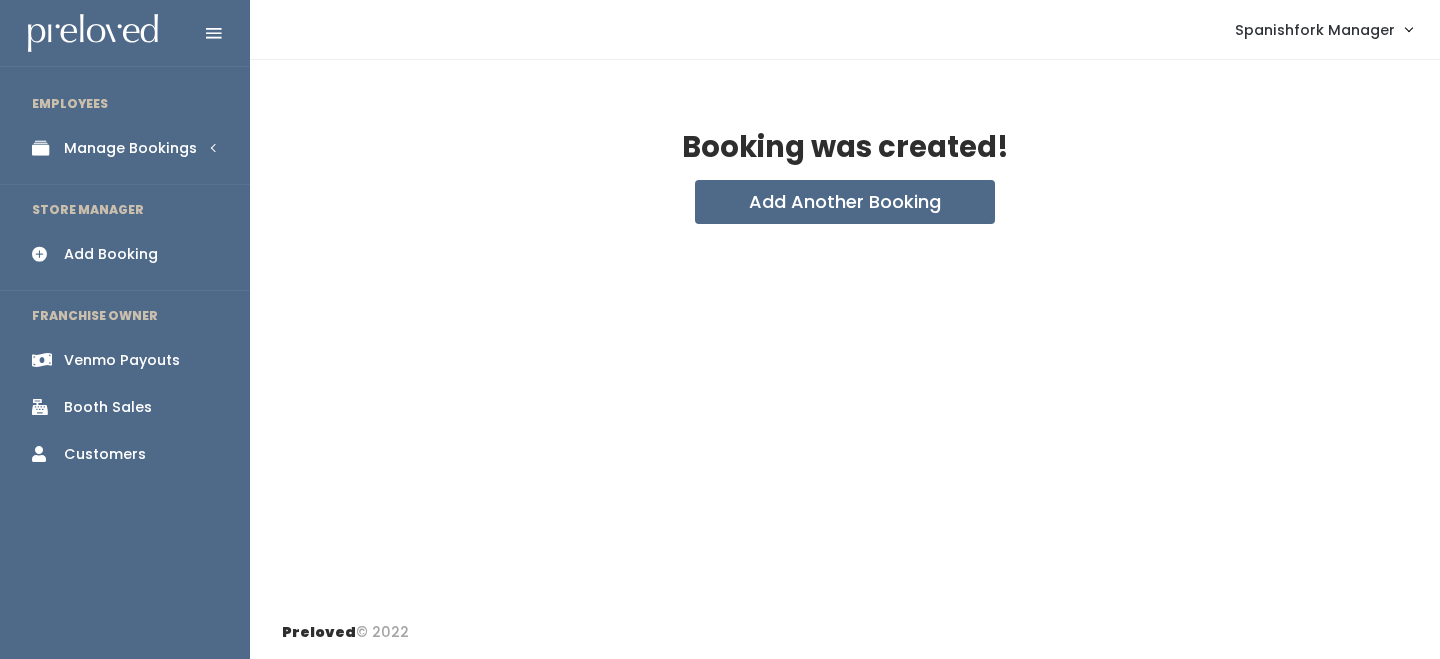 scroll, scrollTop: 0, scrollLeft: 0, axis: both 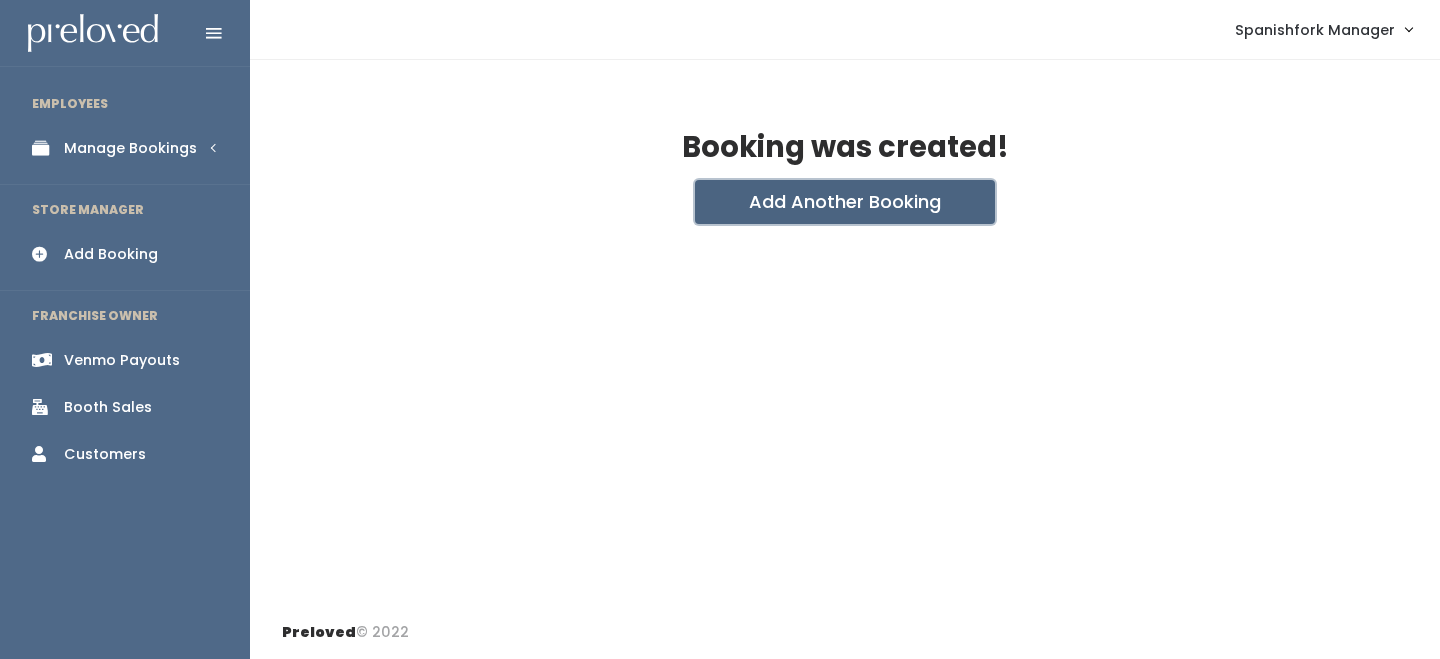 click on "Add Another Booking" at bounding box center (845, 202) 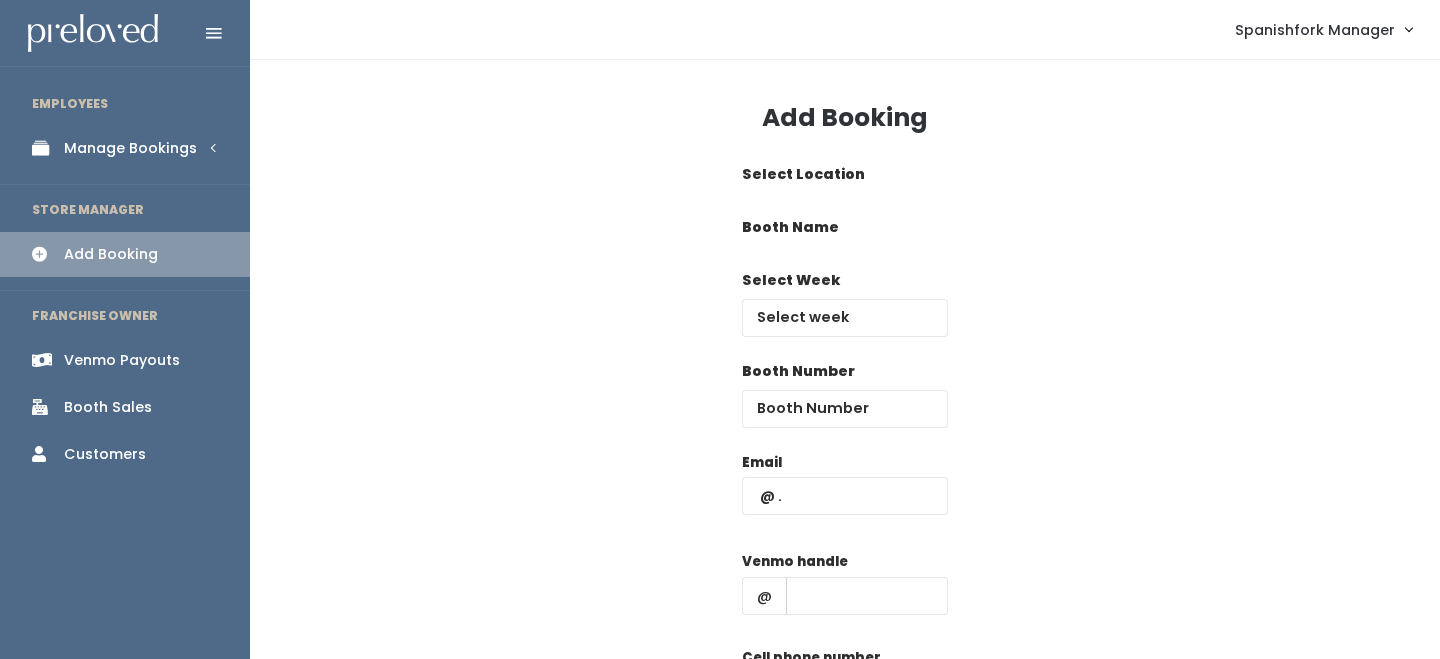 scroll, scrollTop: 0, scrollLeft: 0, axis: both 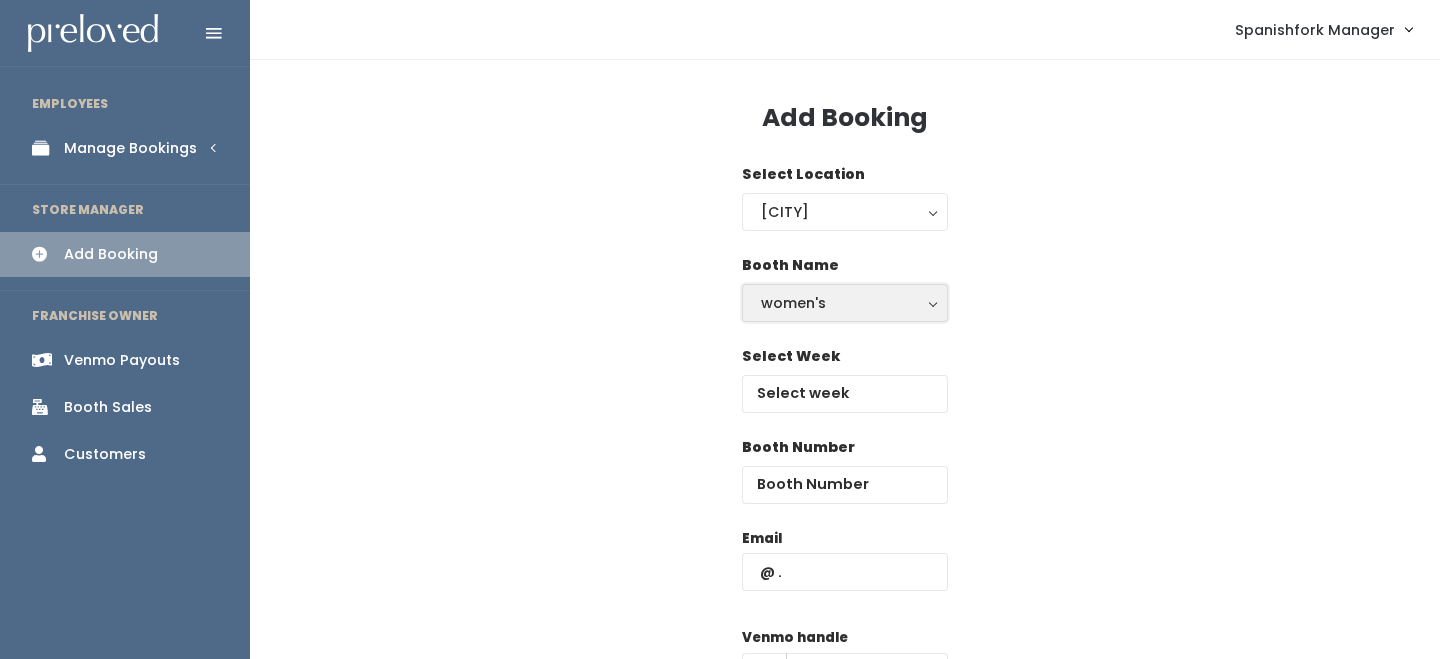 click on "women's" at bounding box center (845, 303) 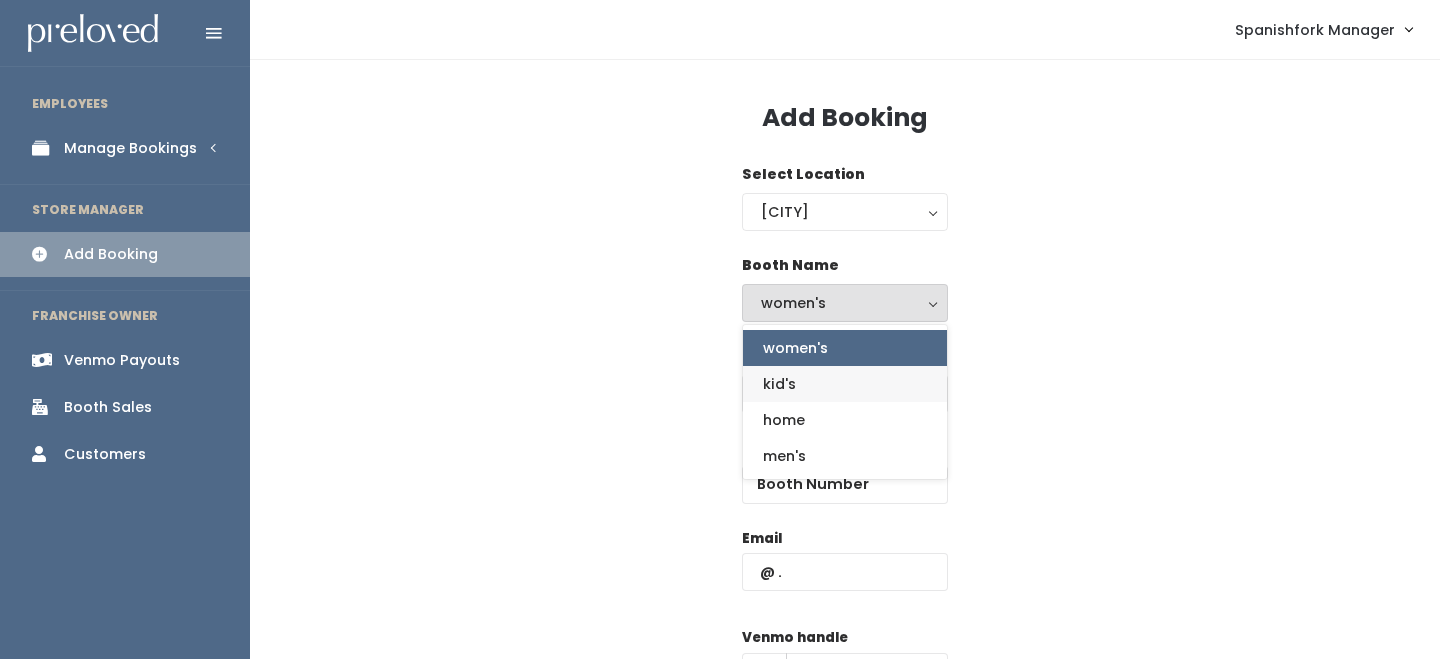 click on "kid's" at bounding box center (845, 384) 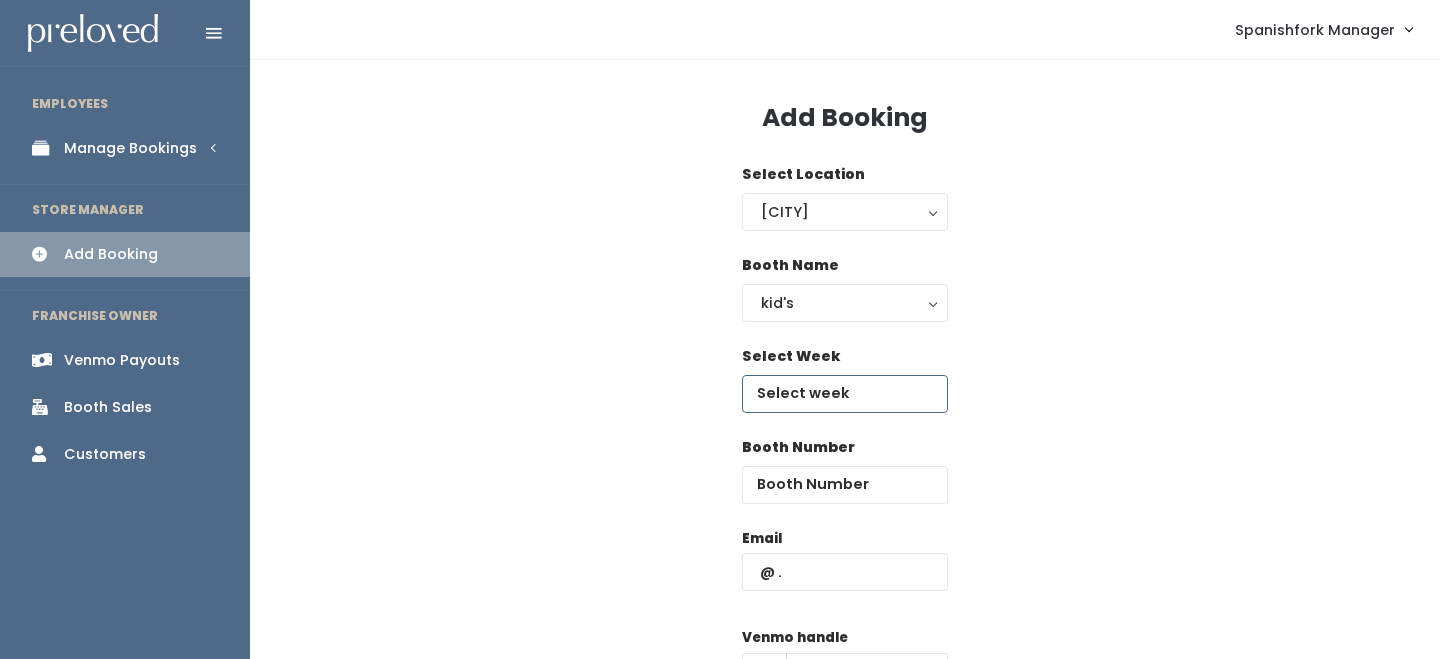 click at bounding box center (845, 394) 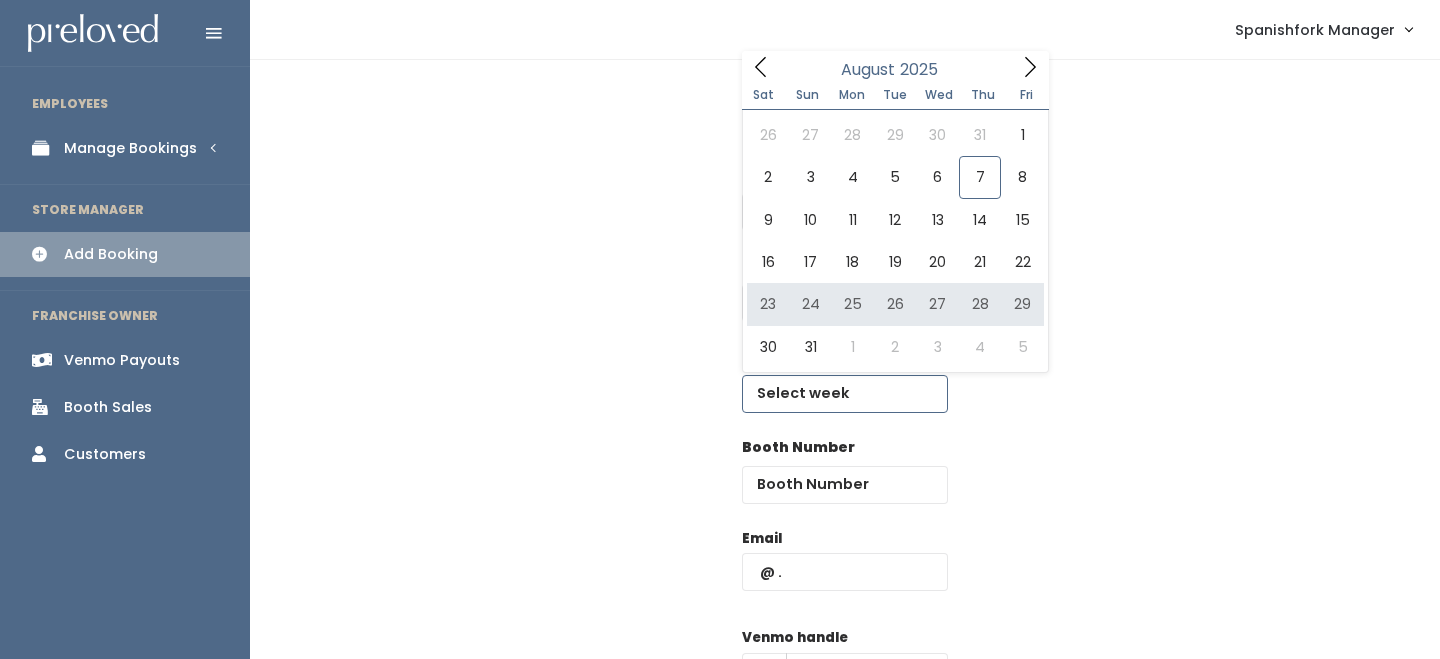 type on "August 23 to August 29" 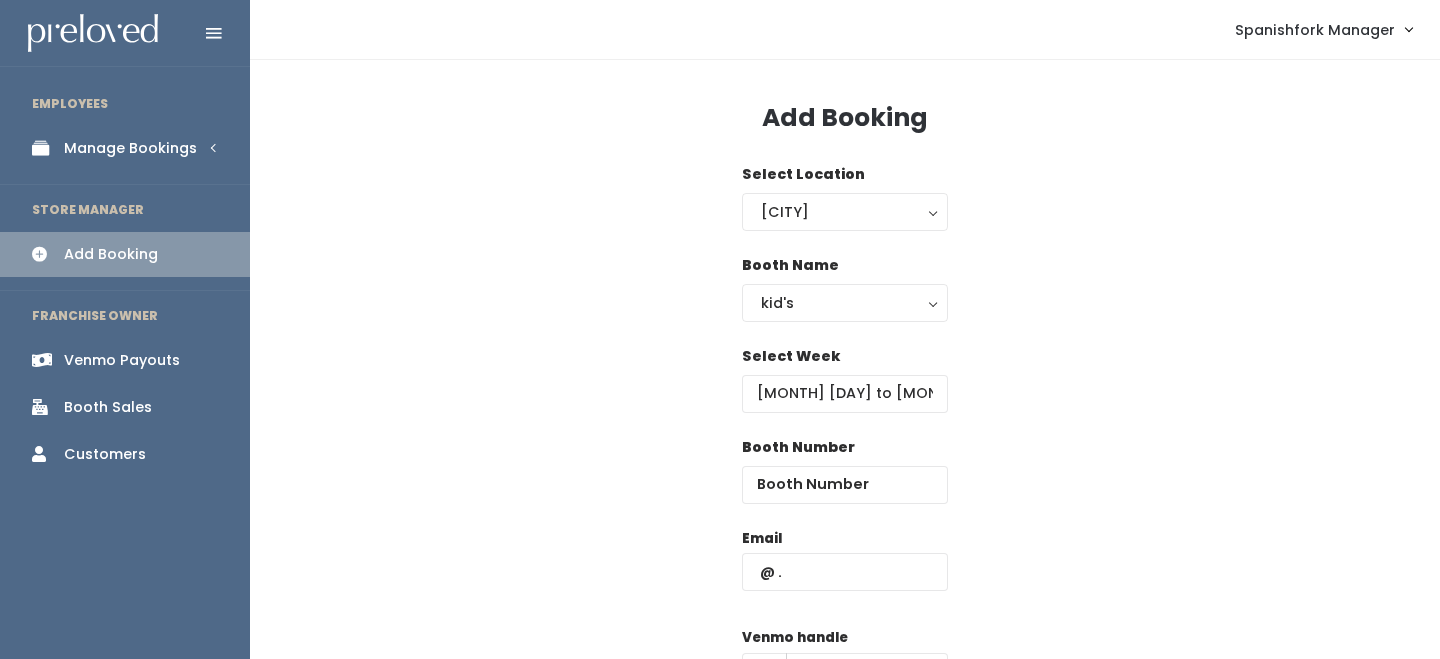 click on "Booth Number" at bounding box center [845, 482] 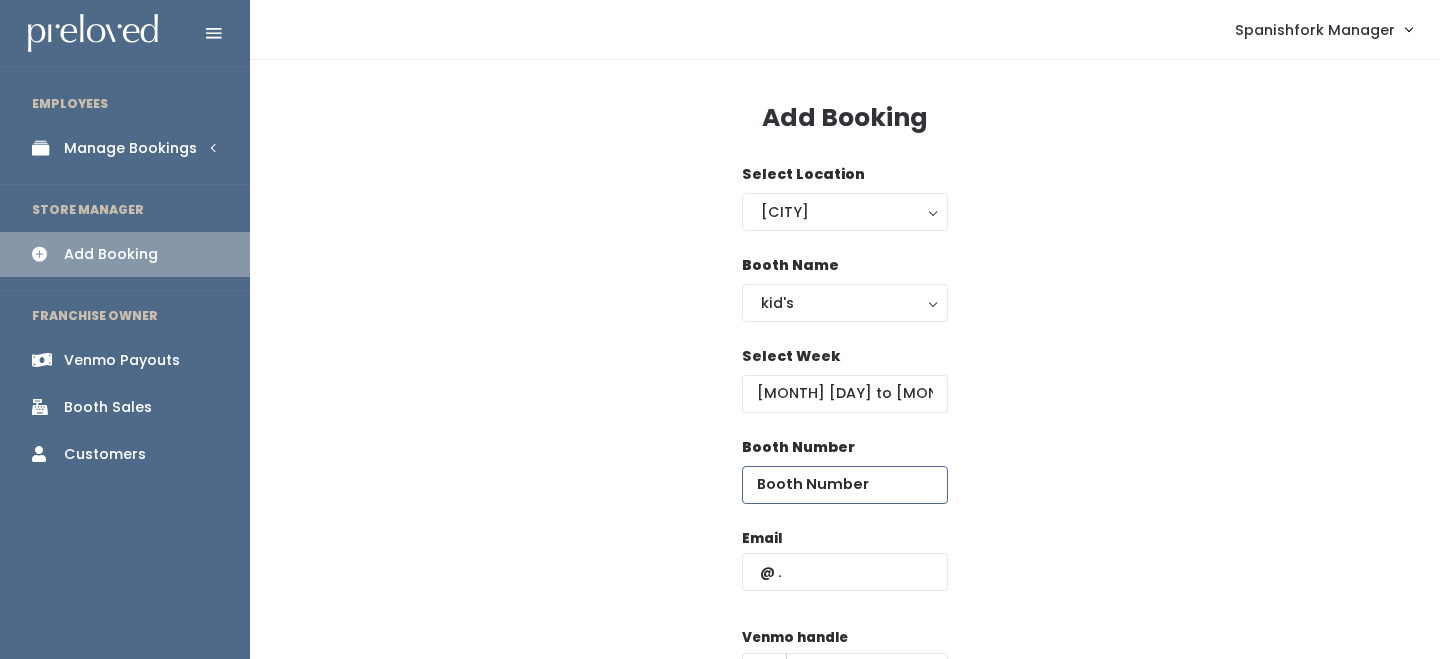 click at bounding box center [845, 485] 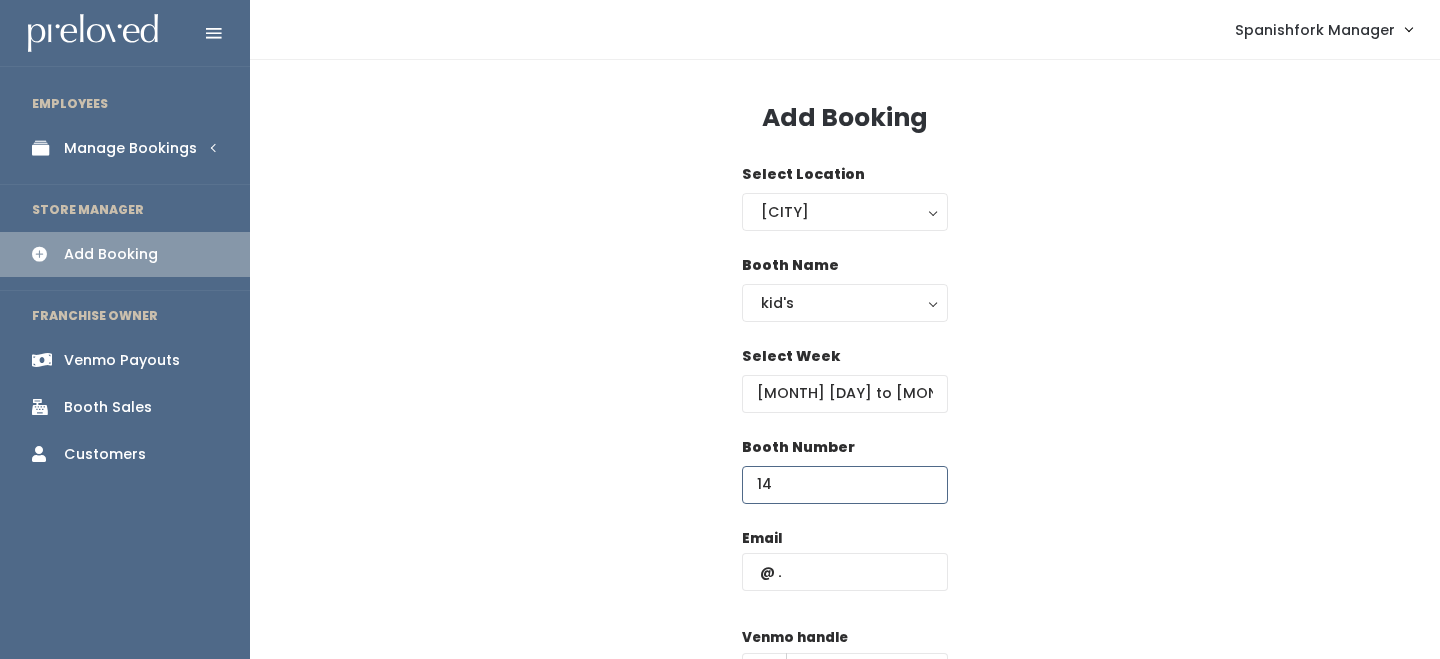 type on "14" 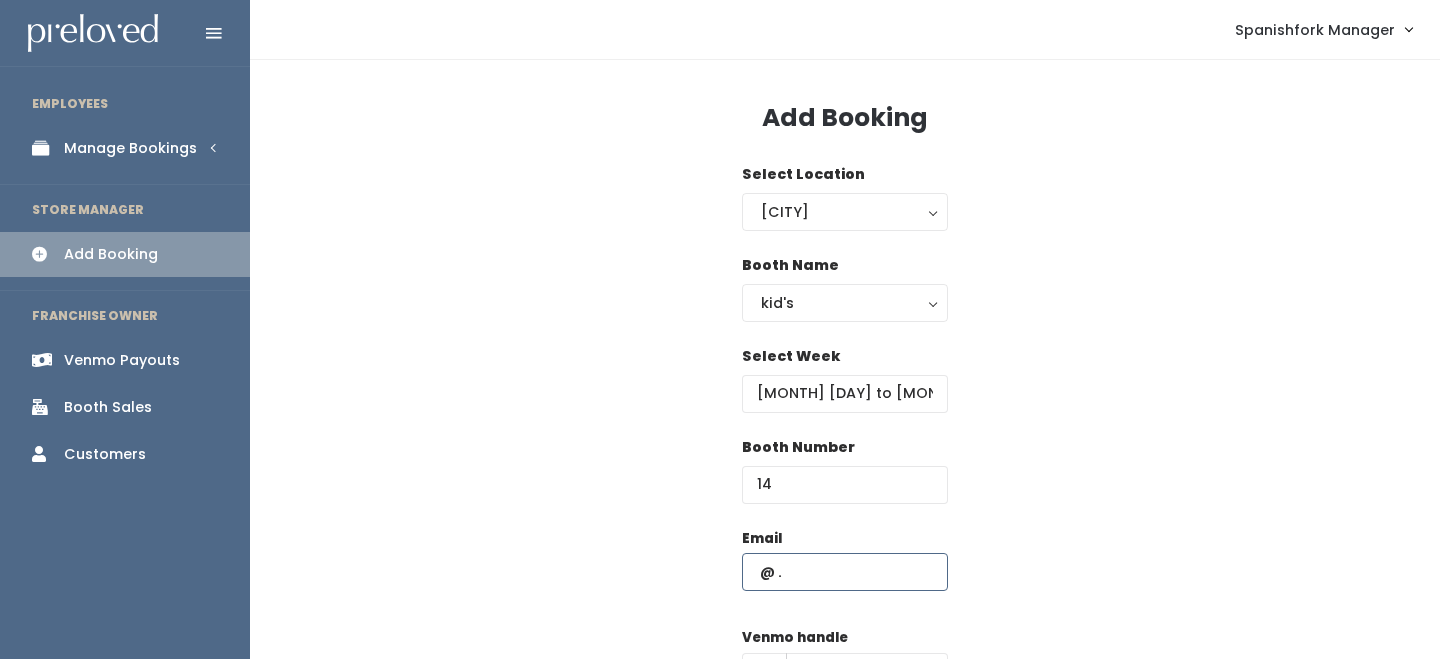 click at bounding box center [845, 572] 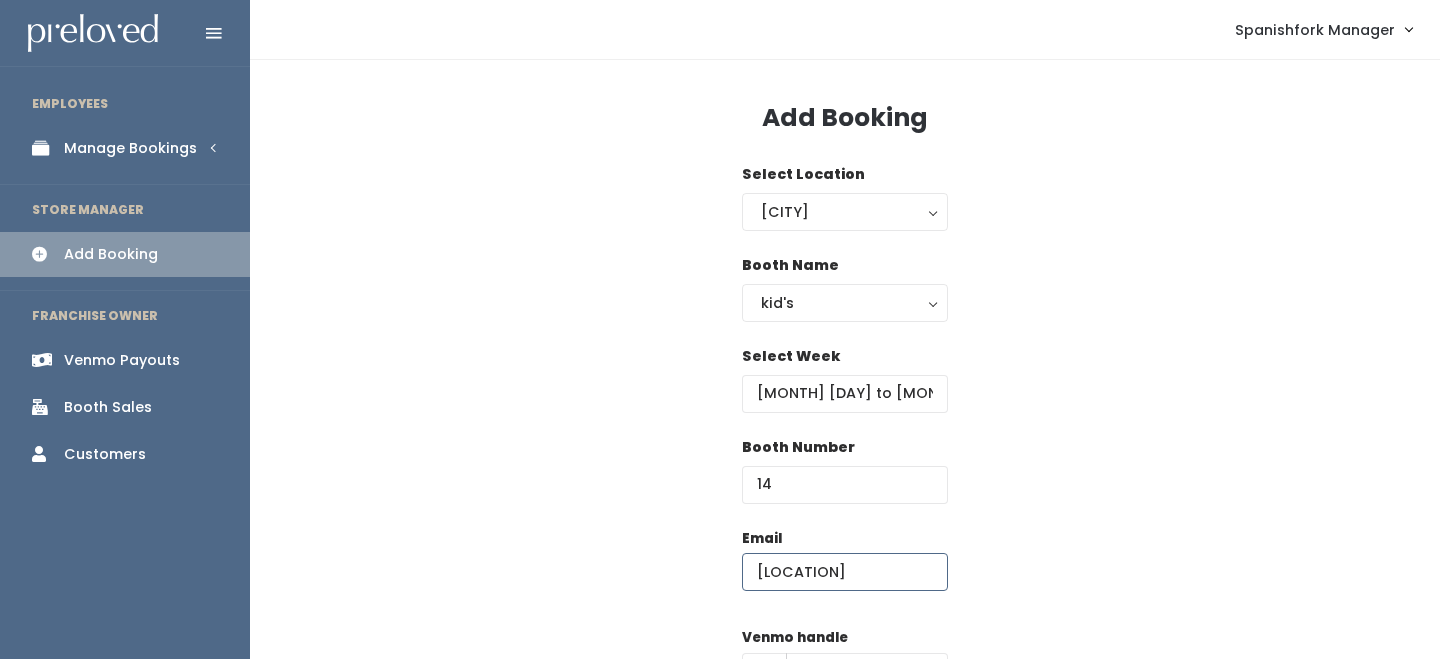 type on "lakeylew@gmail.com" 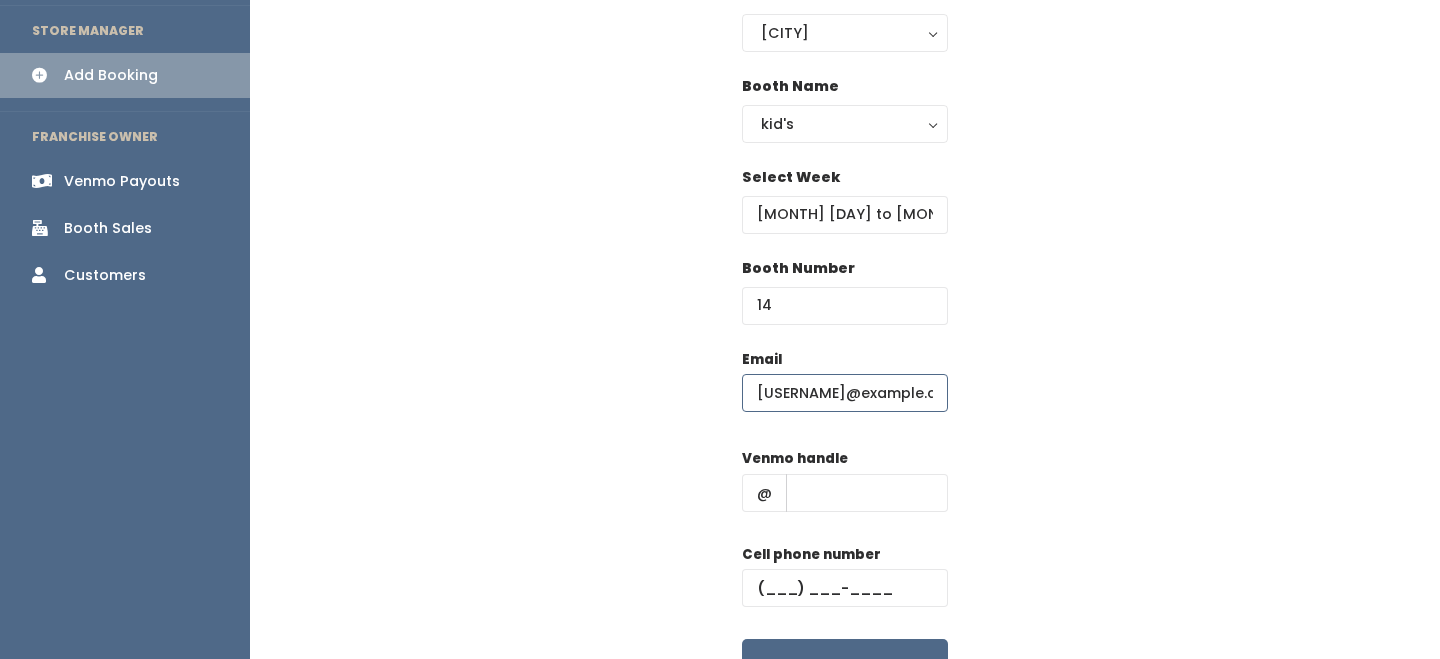 scroll, scrollTop: 194, scrollLeft: 0, axis: vertical 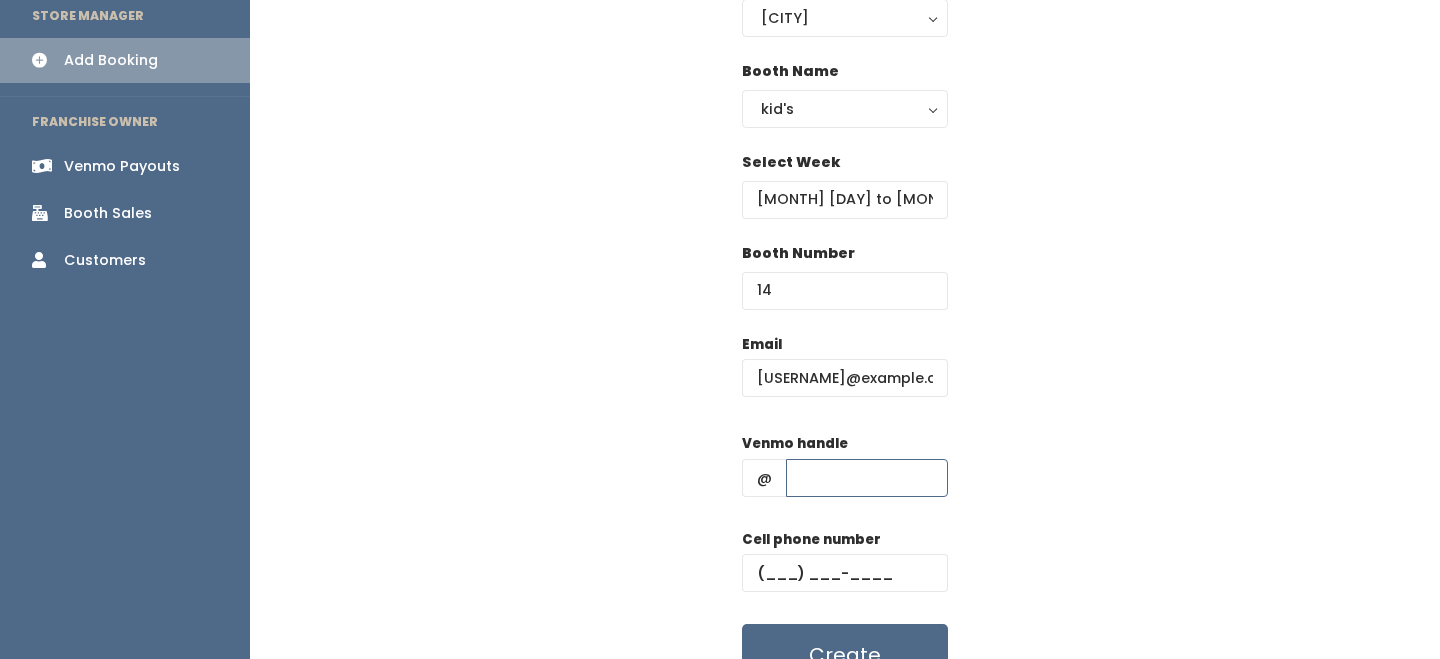 click at bounding box center [867, 478] 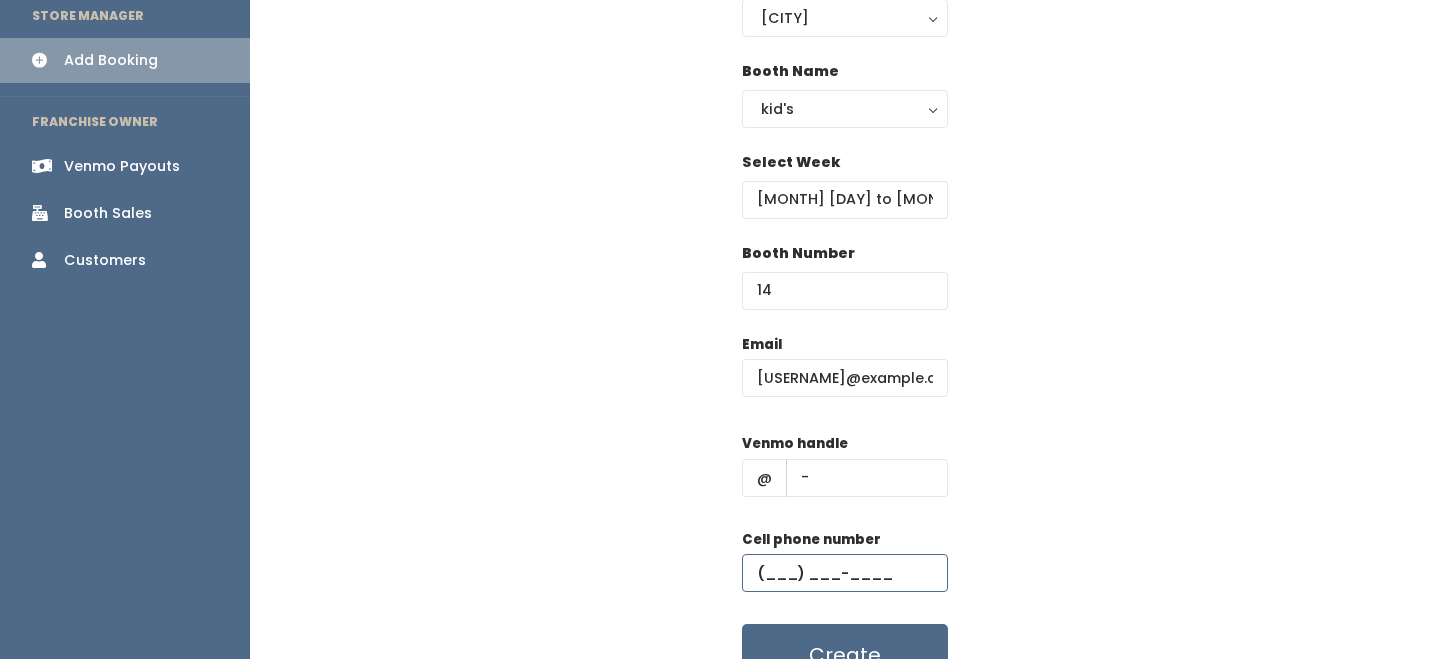 click at bounding box center [845, 573] 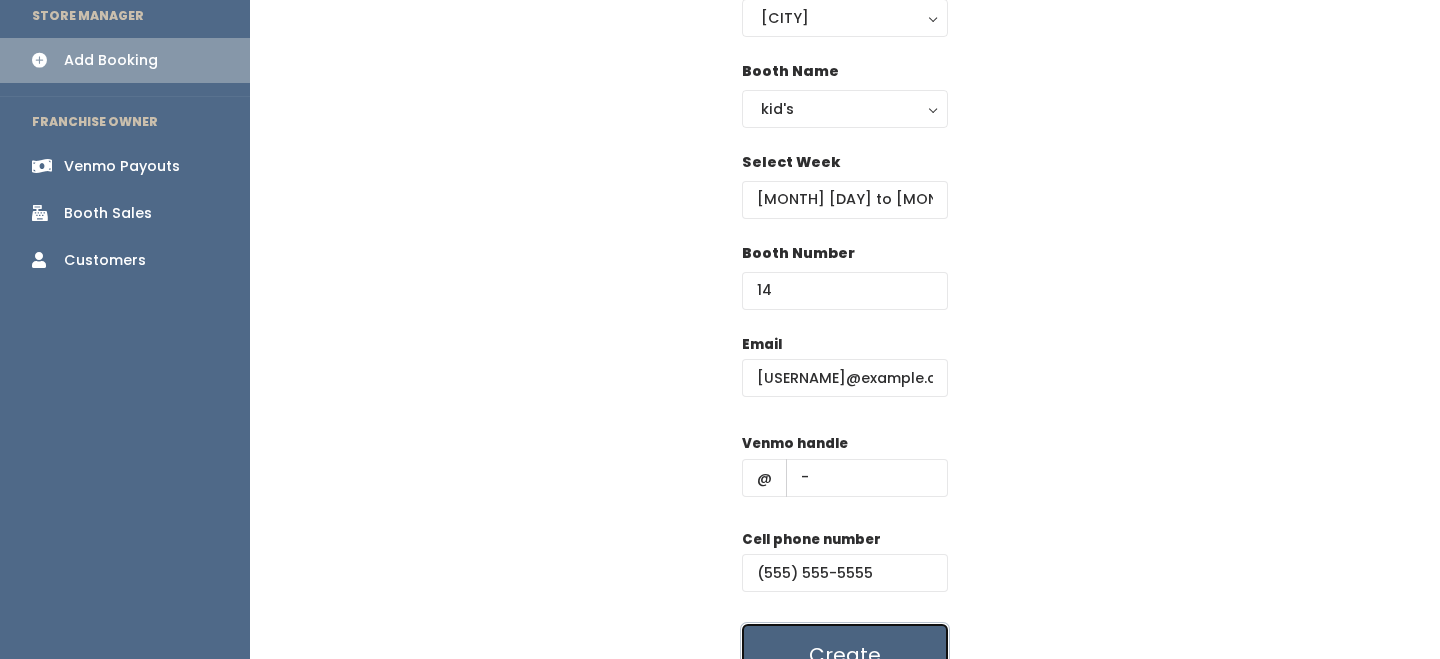 click on "Create" at bounding box center [845, 655] 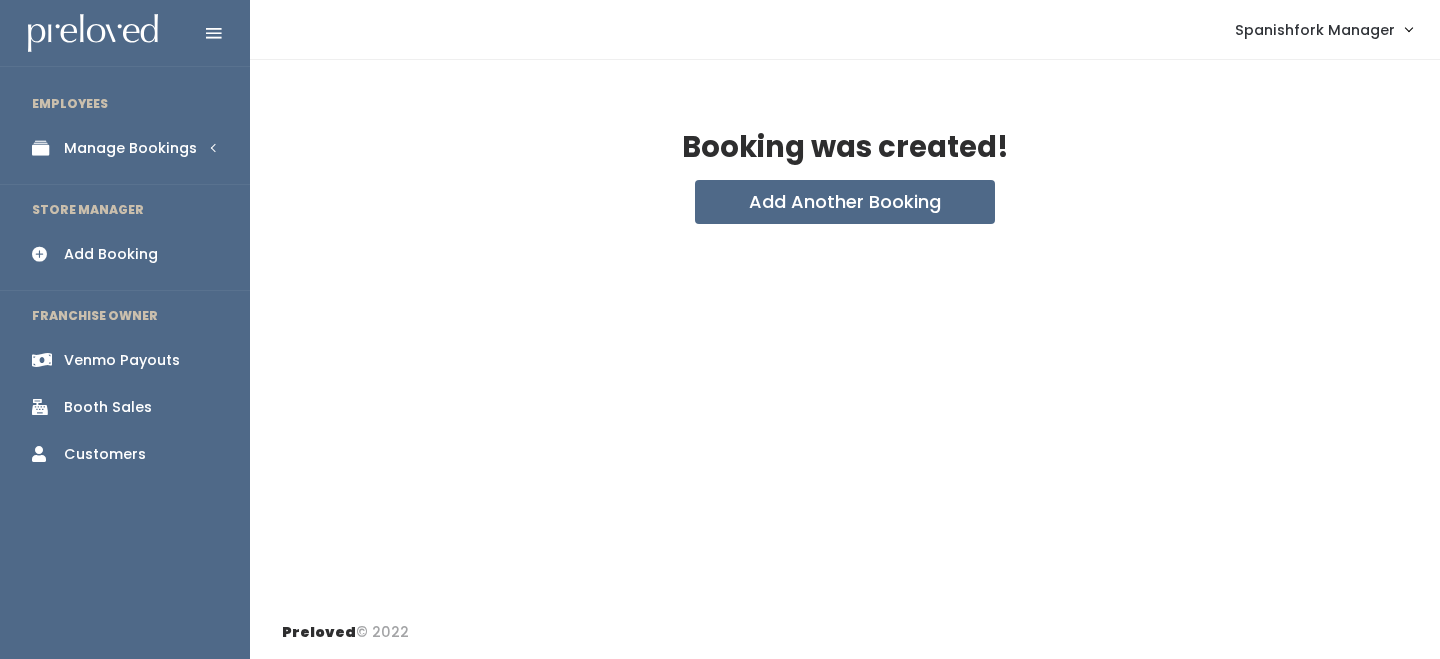 scroll, scrollTop: 0, scrollLeft: 0, axis: both 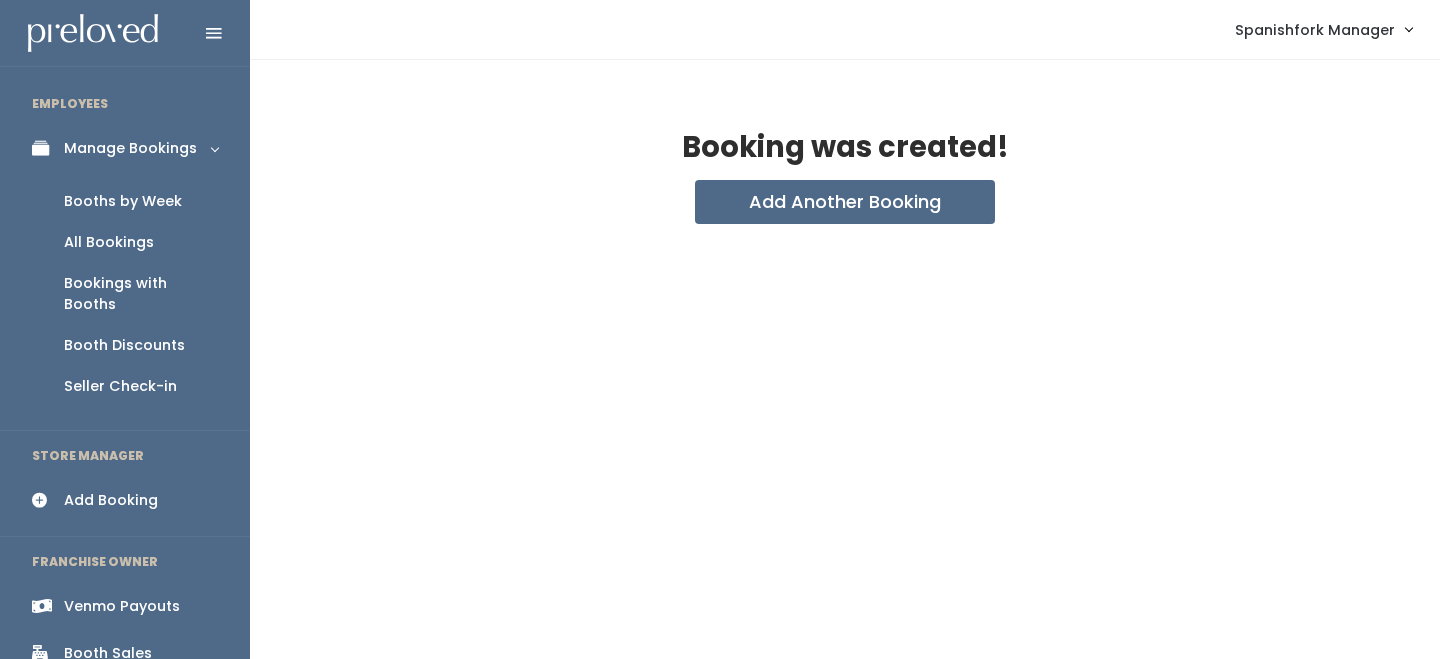 click on "All Bookings" at bounding box center (125, 242) 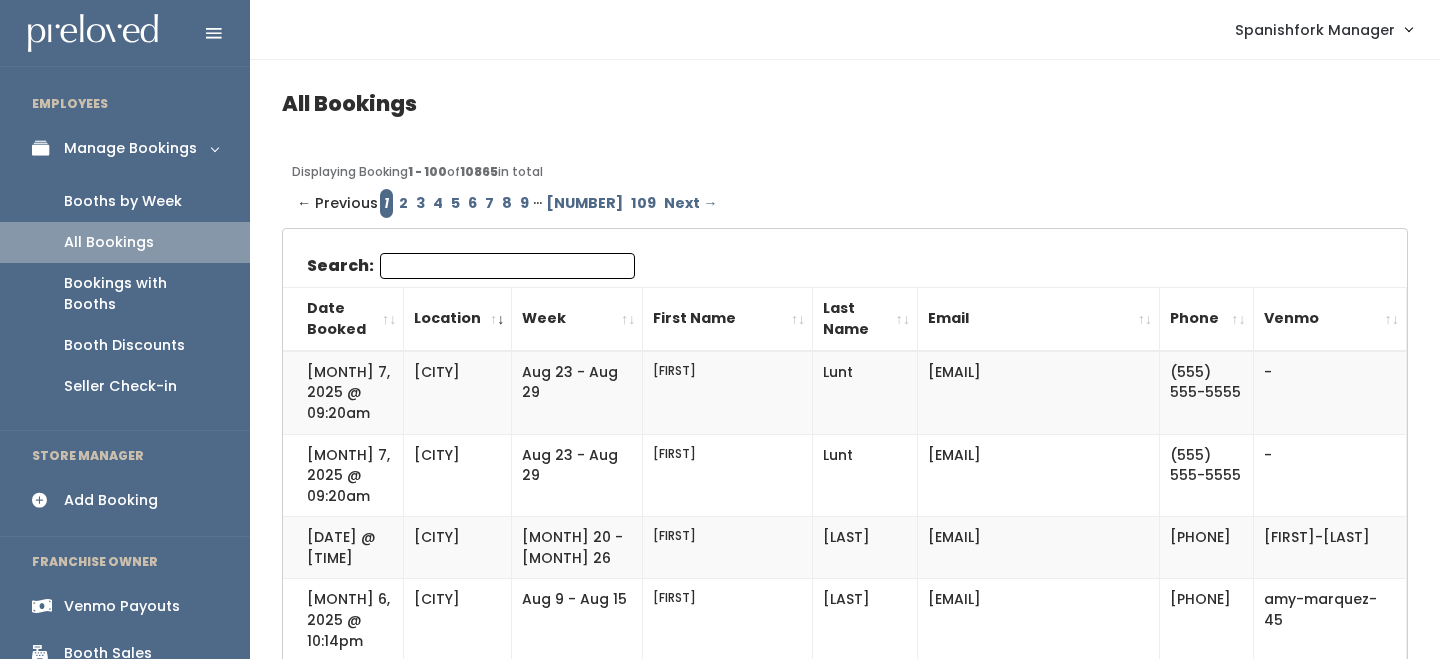 scroll, scrollTop: 0, scrollLeft: 0, axis: both 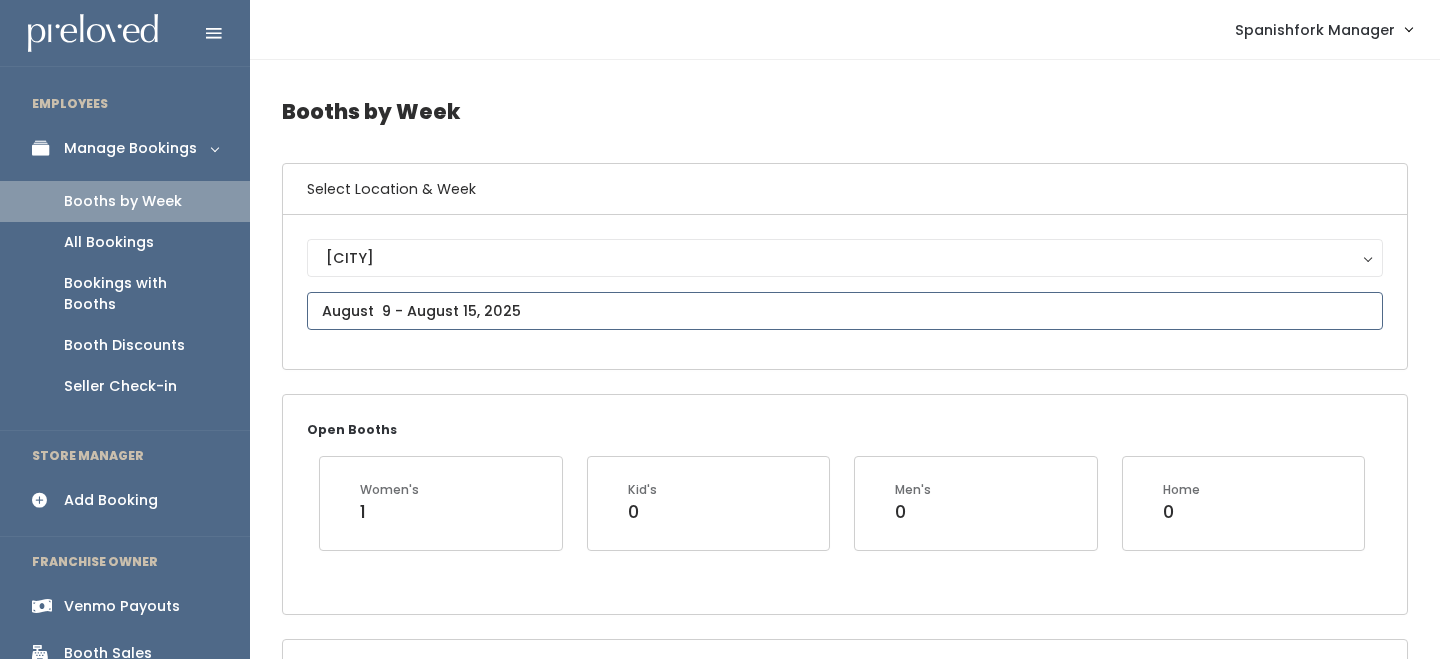 click at bounding box center (845, 311) 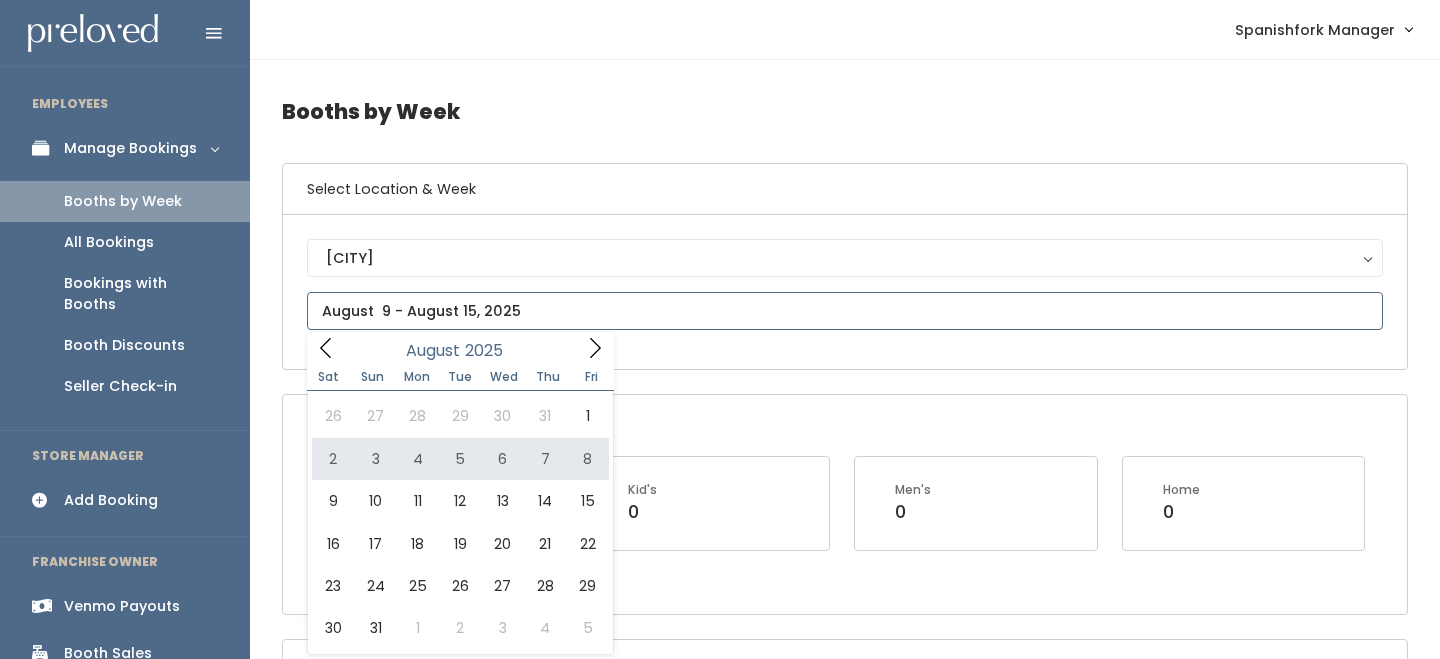 type on "August 2 to August 8" 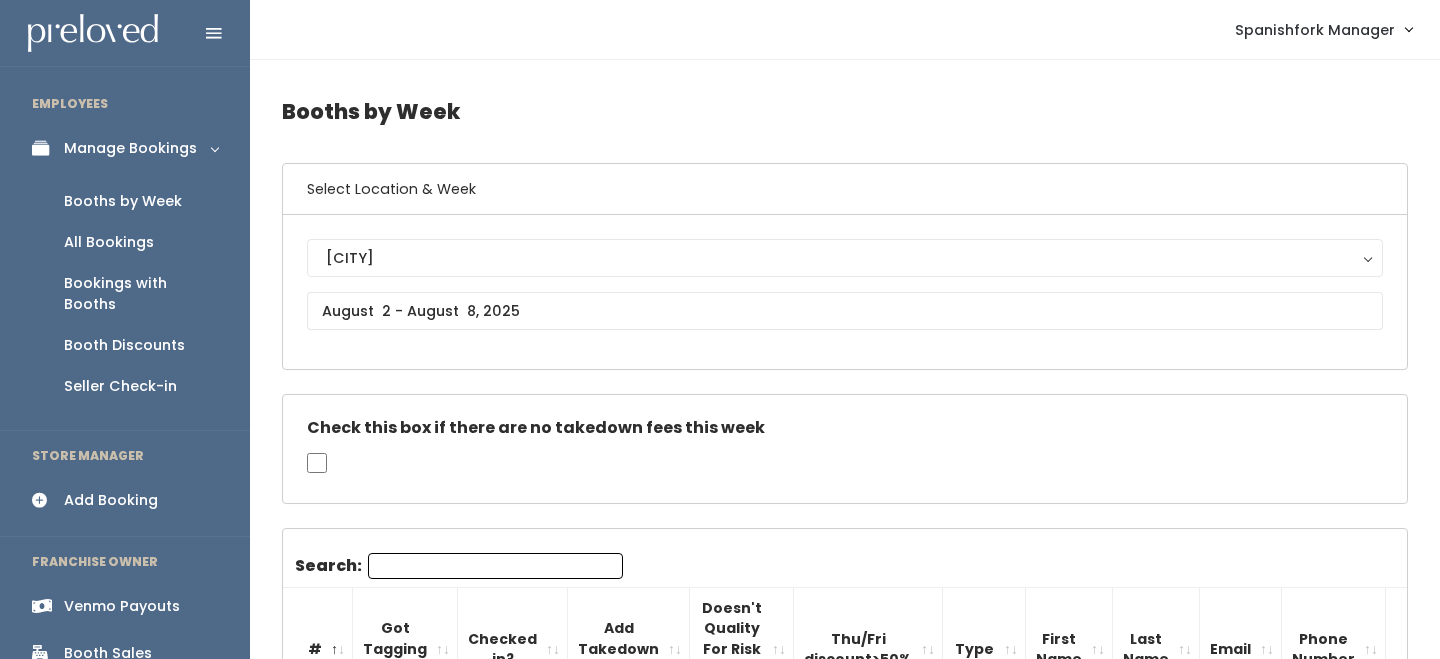 scroll, scrollTop: 0, scrollLeft: 0, axis: both 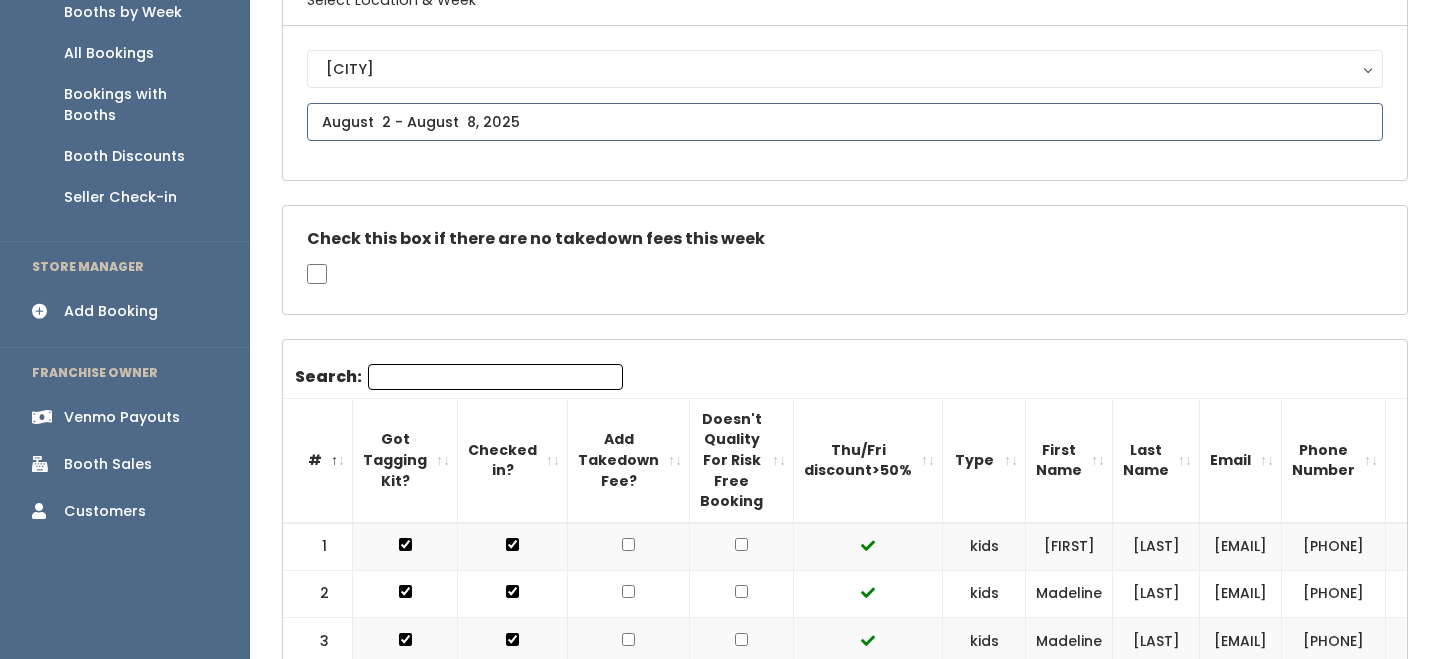 click at bounding box center [845, 122] 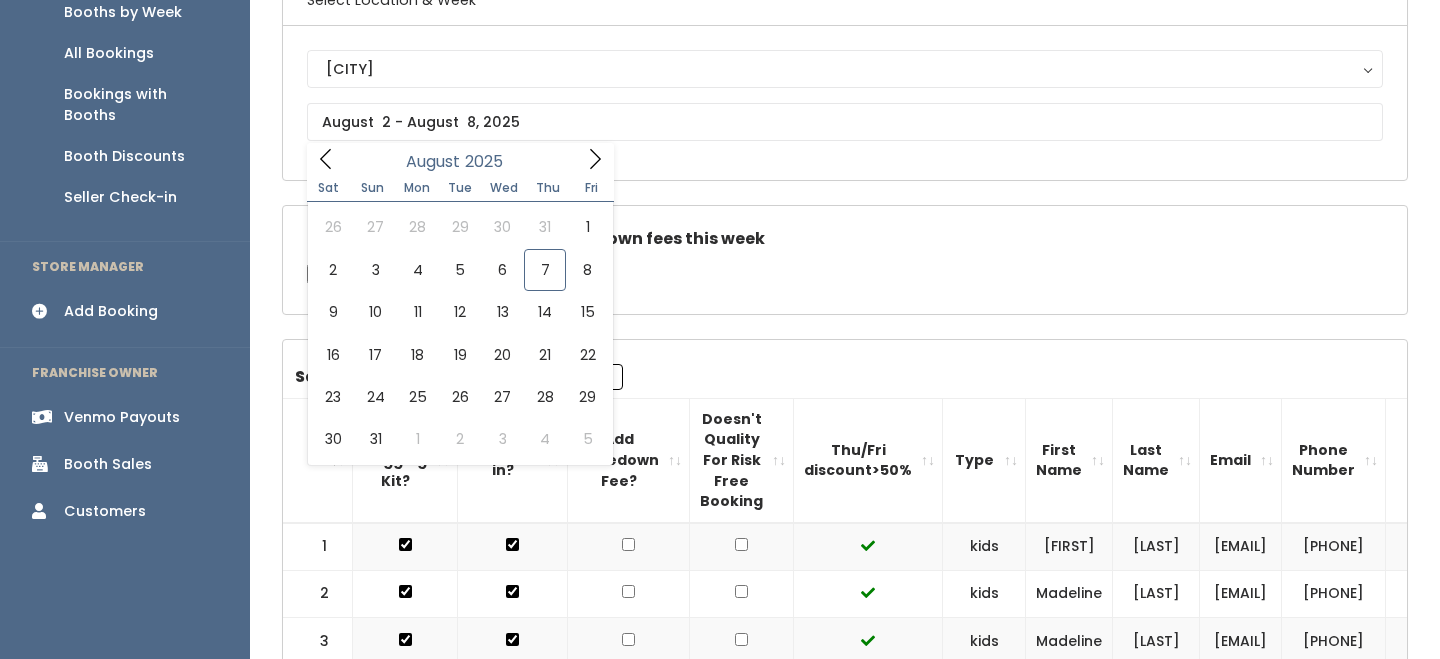 click on "Check this box if there are no takedown fees this week" at bounding box center (845, 260) 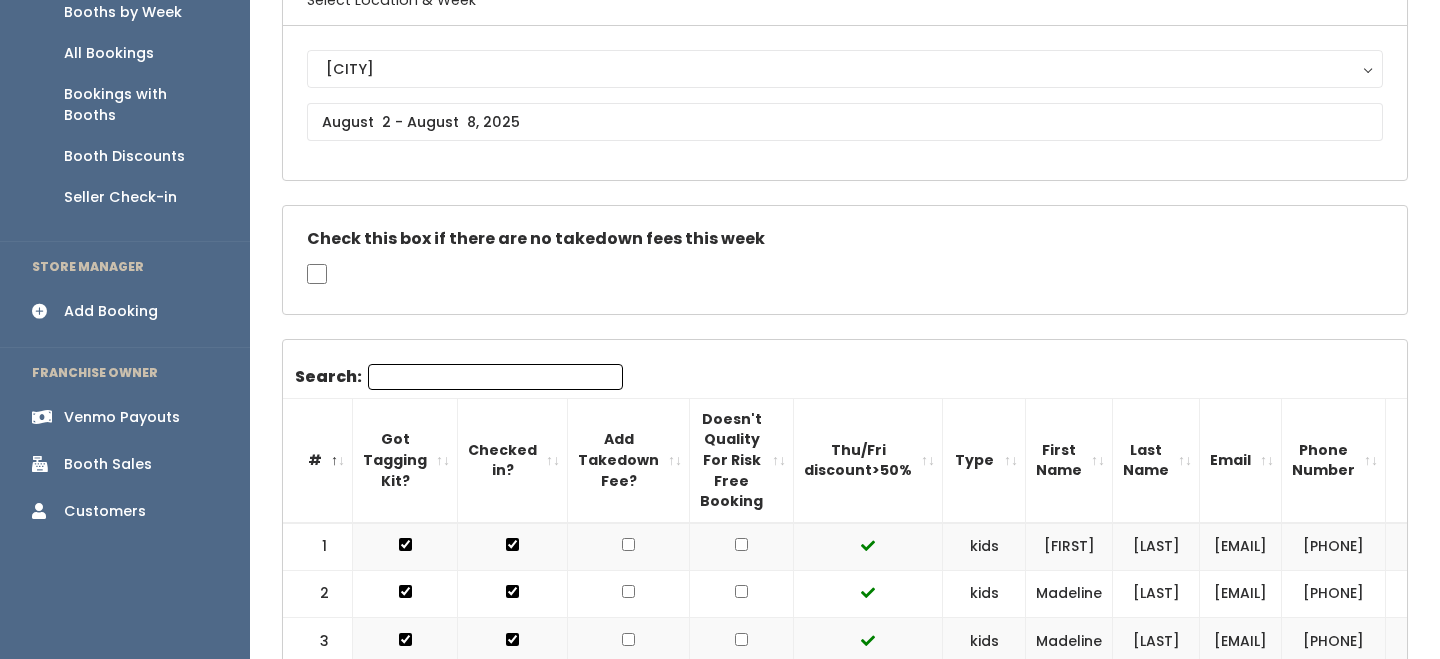 click on "Thu/Fri discount>50%" at bounding box center (868, 460) 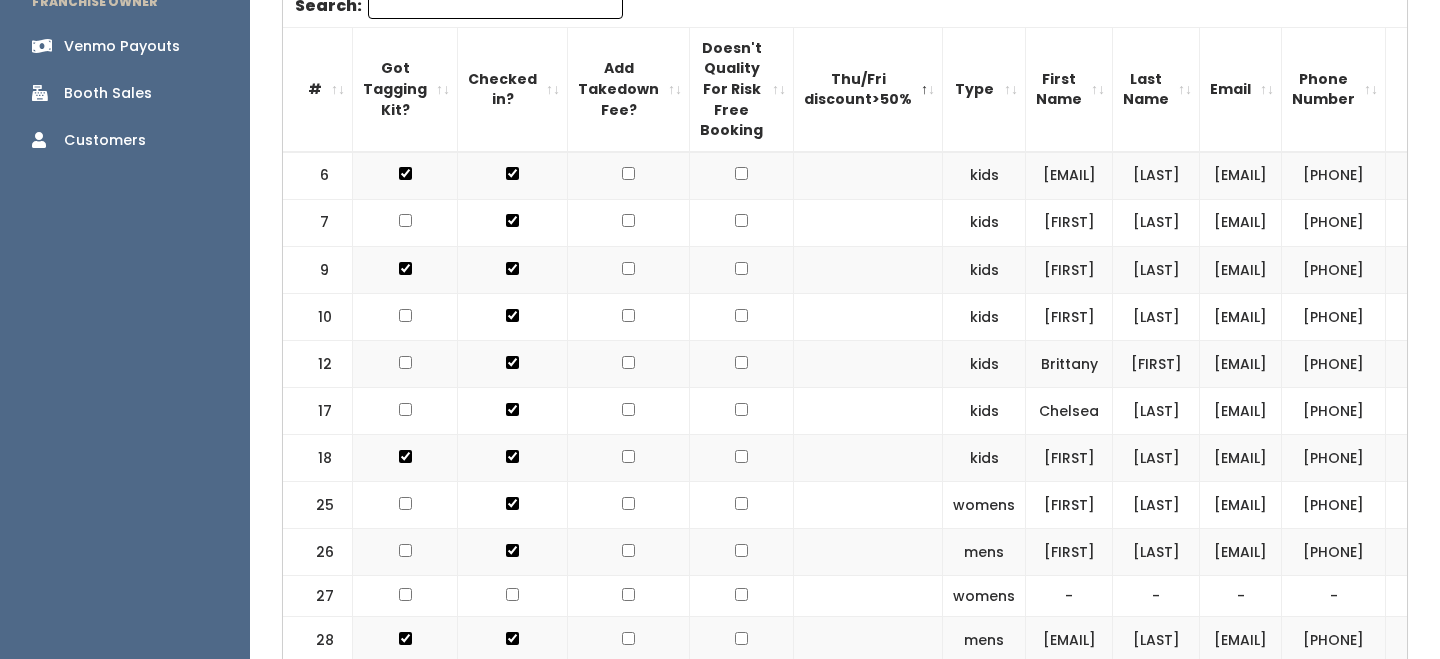 scroll, scrollTop: 671, scrollLeft: 0, axis: vertical 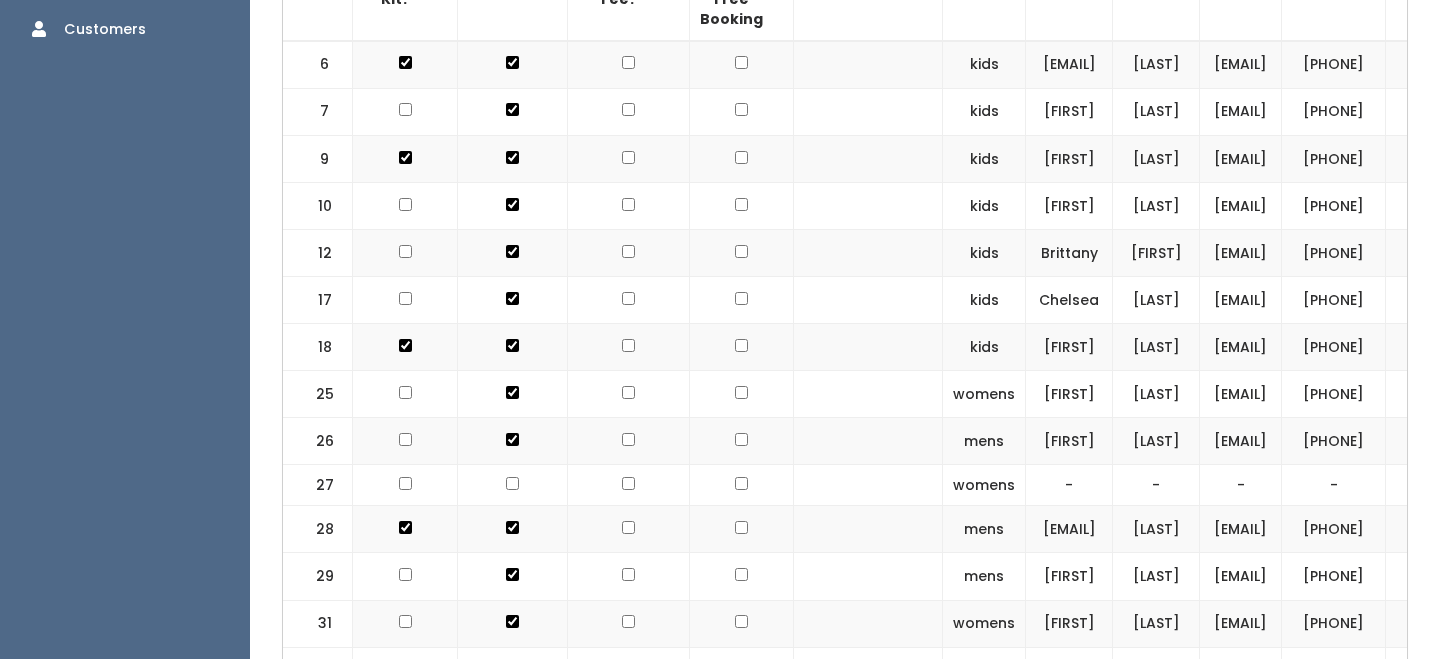 click at bounding box center (742, 65) 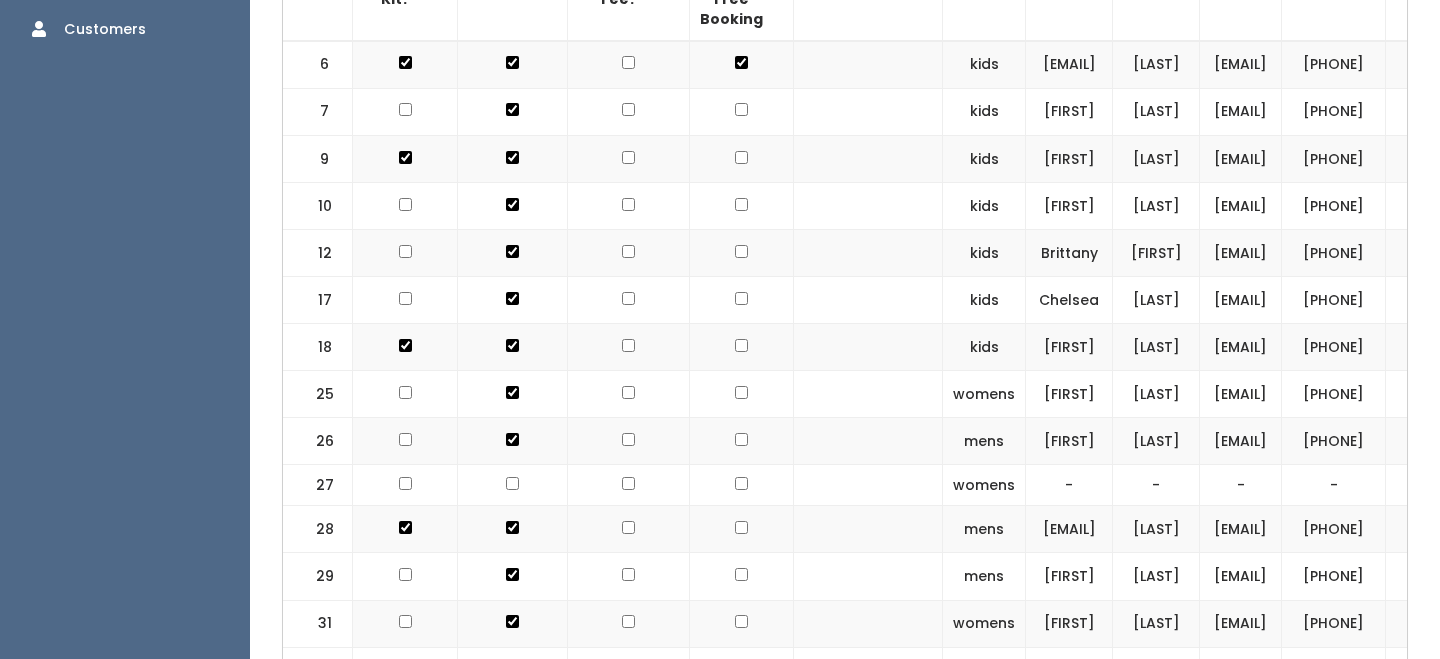 click at bounding box center [741, 109] 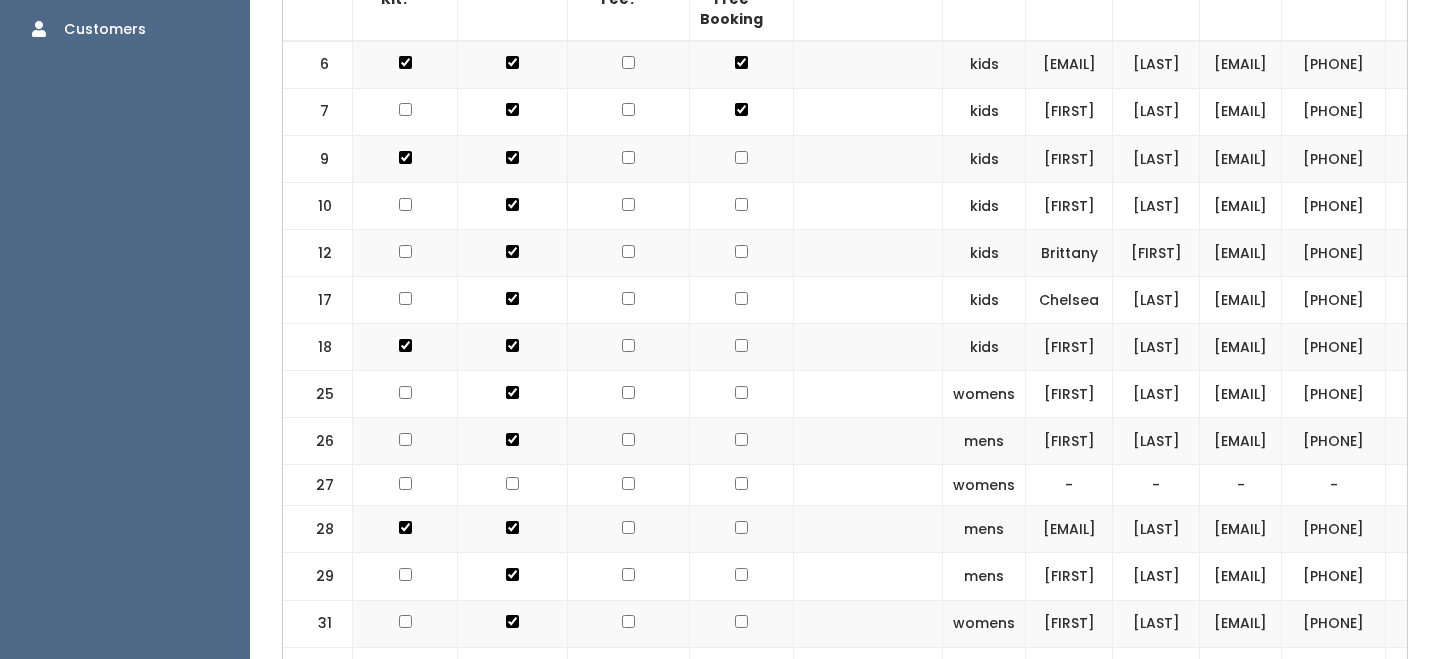 click at bounding box center [741, 62] 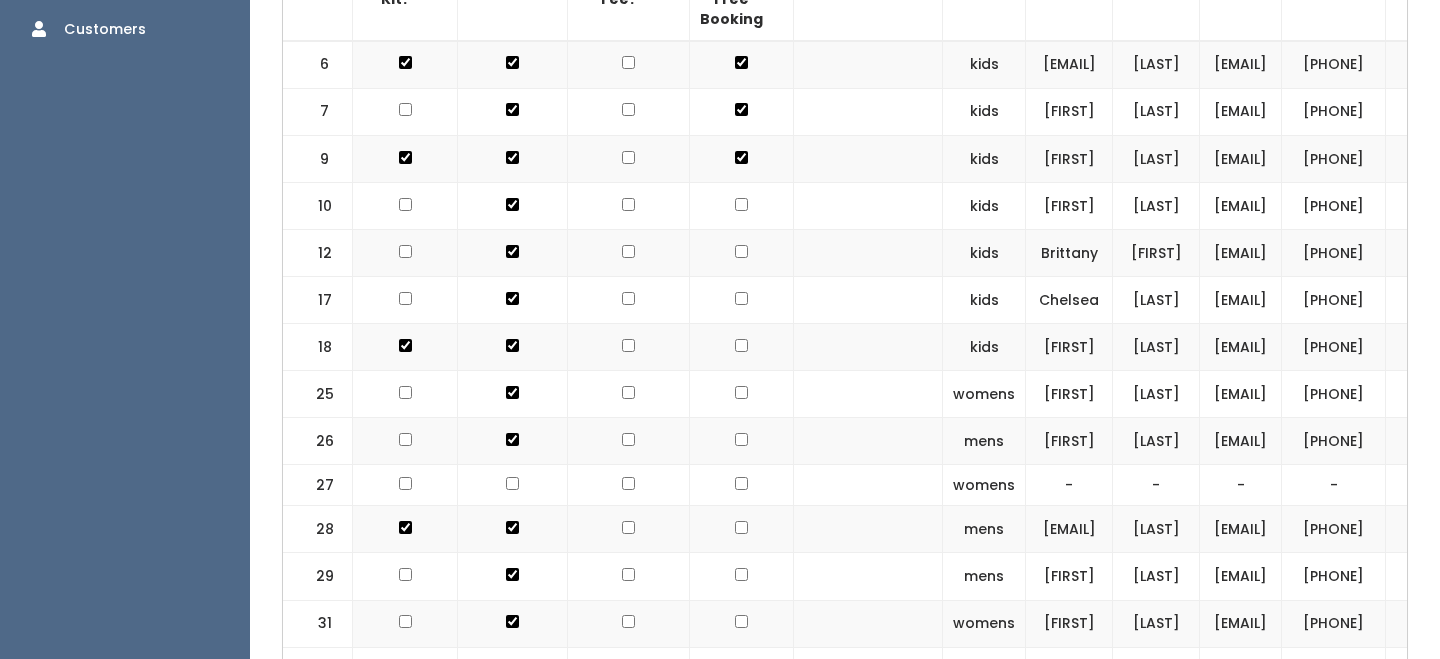 click at bounding box center (741, 109) 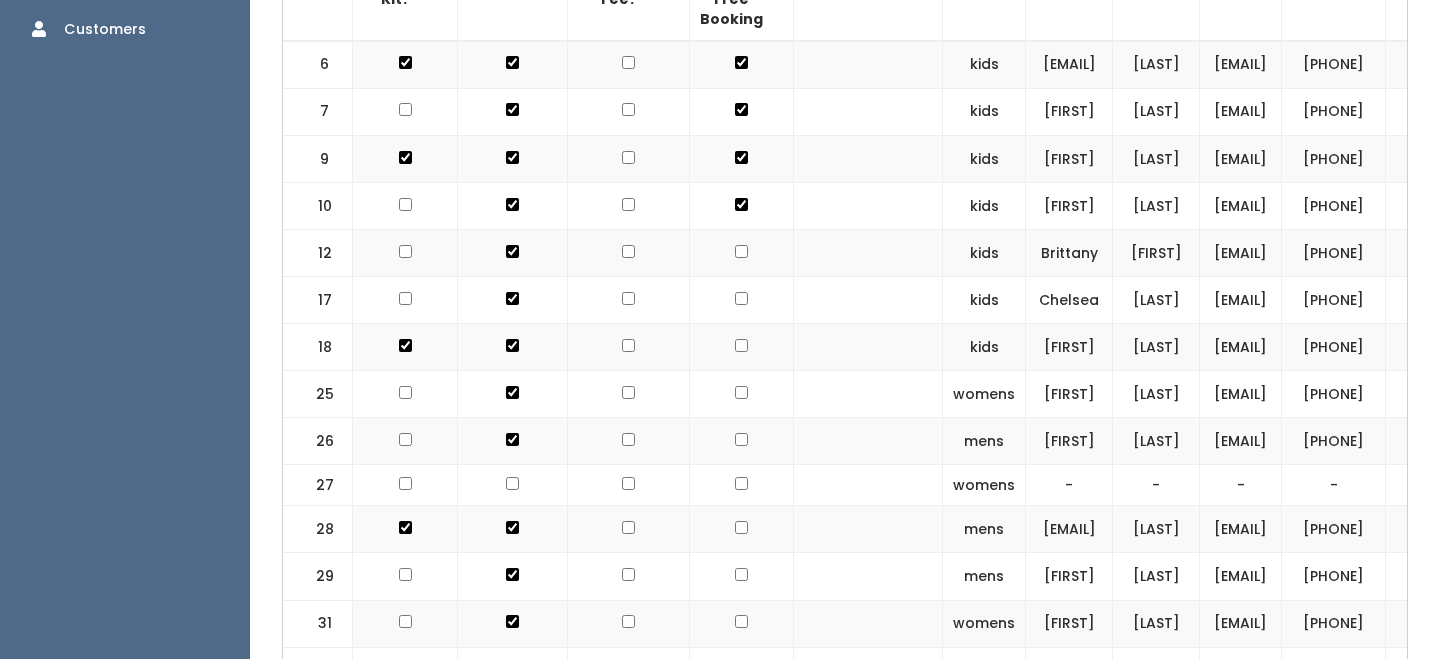 click at bounding box center (741, 62) 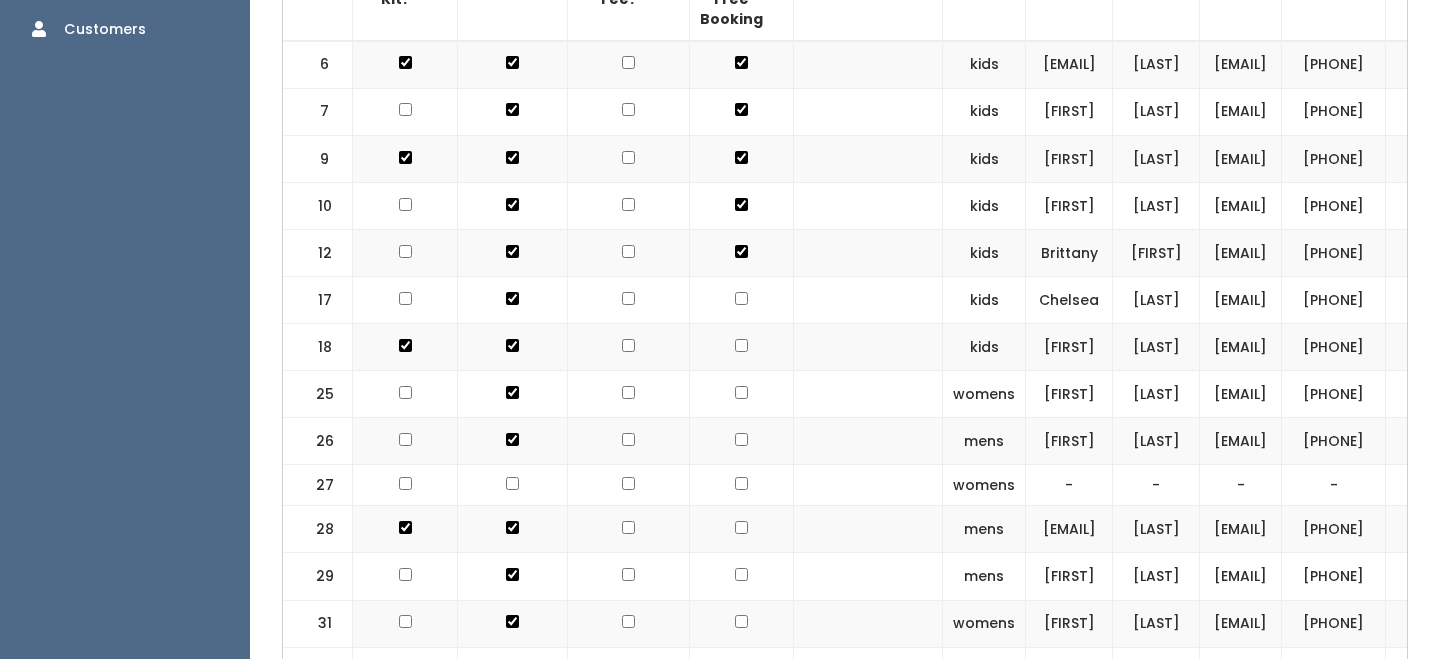 click at bounding box center (741, 109) 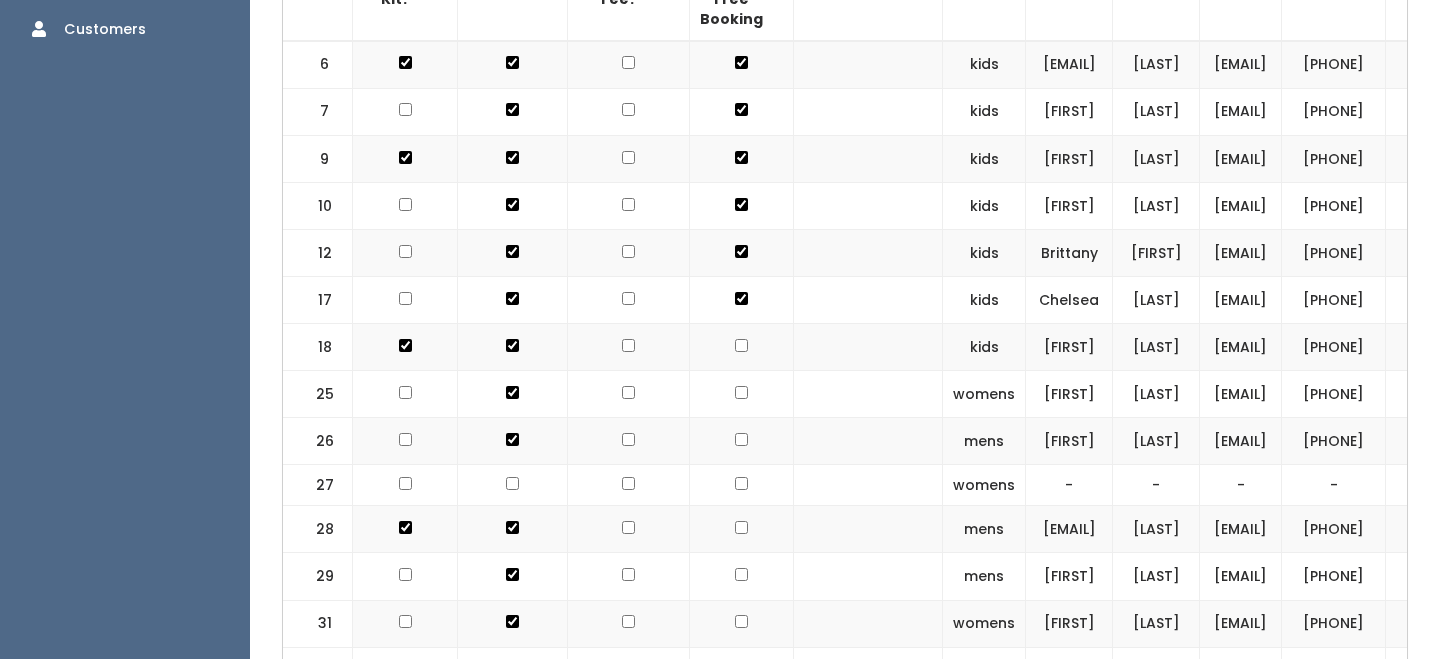 click at bounding box center [742, 346] 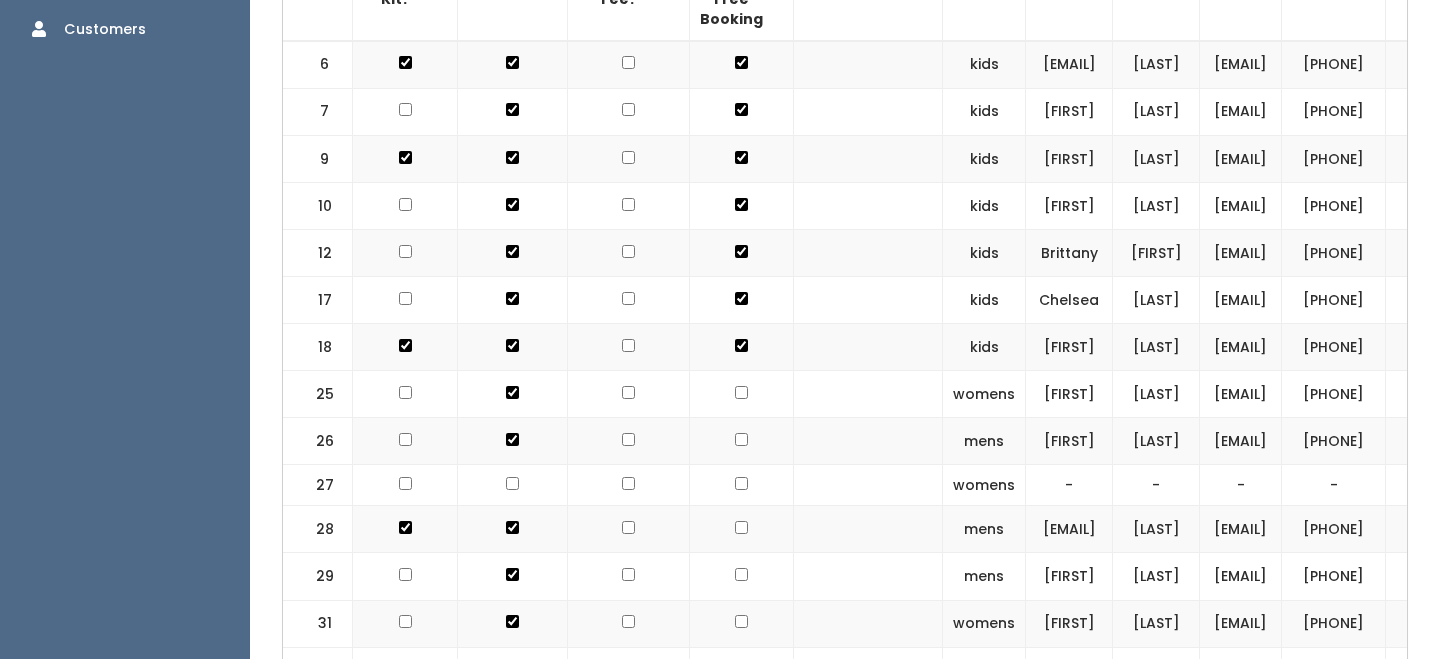 click at bounding box center [741, 109] 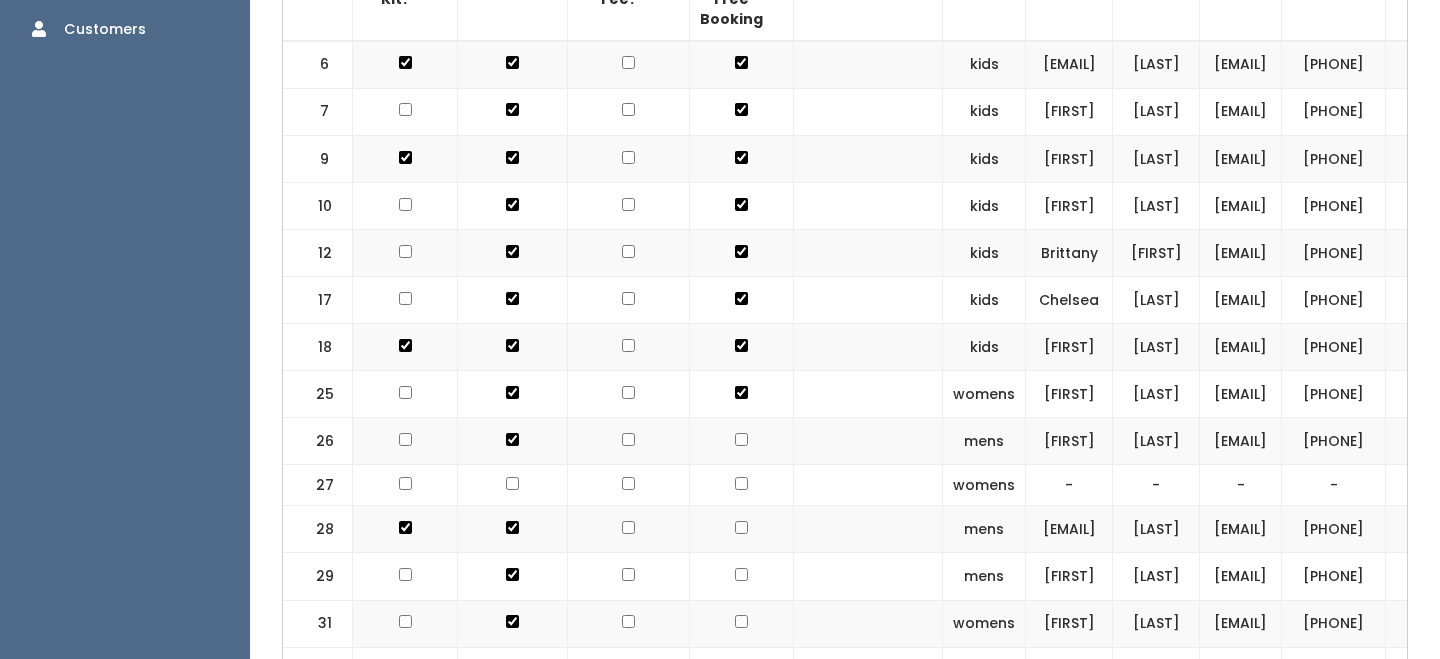 click at bounding box center (741, 62) 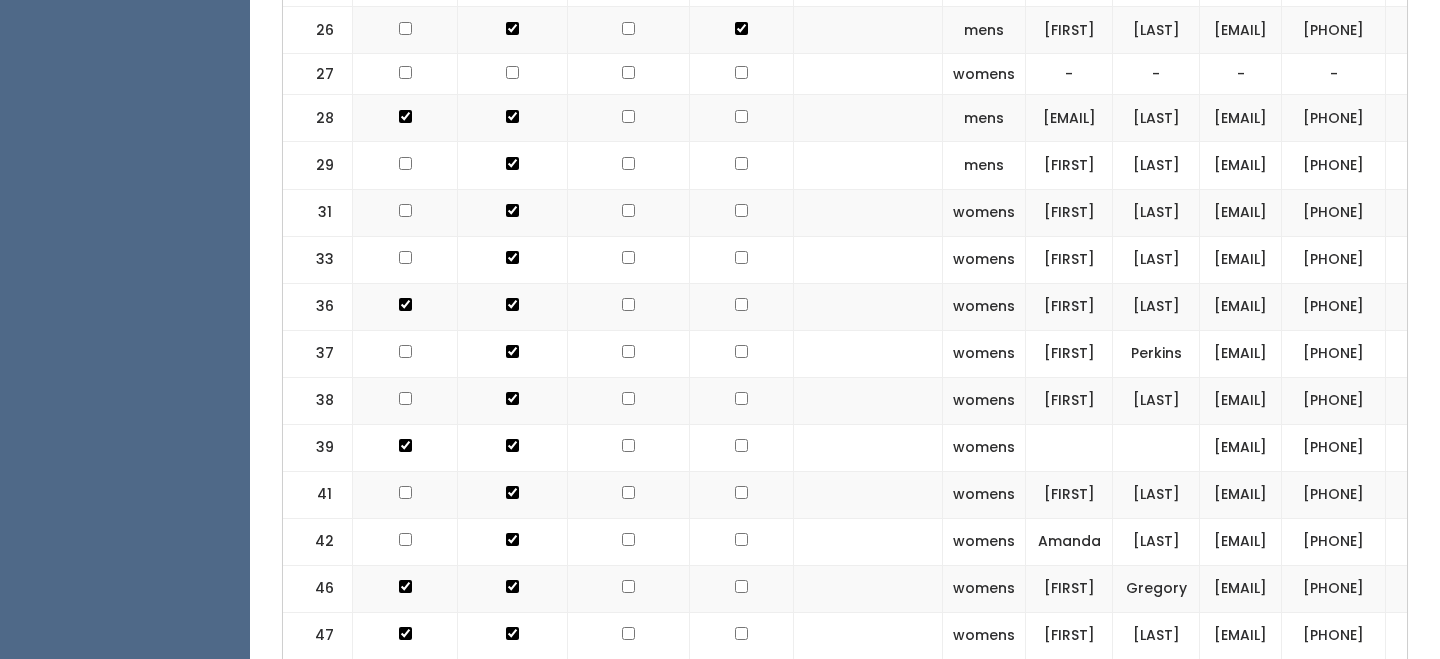 scroll, scrollTop: 1095, scrollLeft: 0, axis: vertical 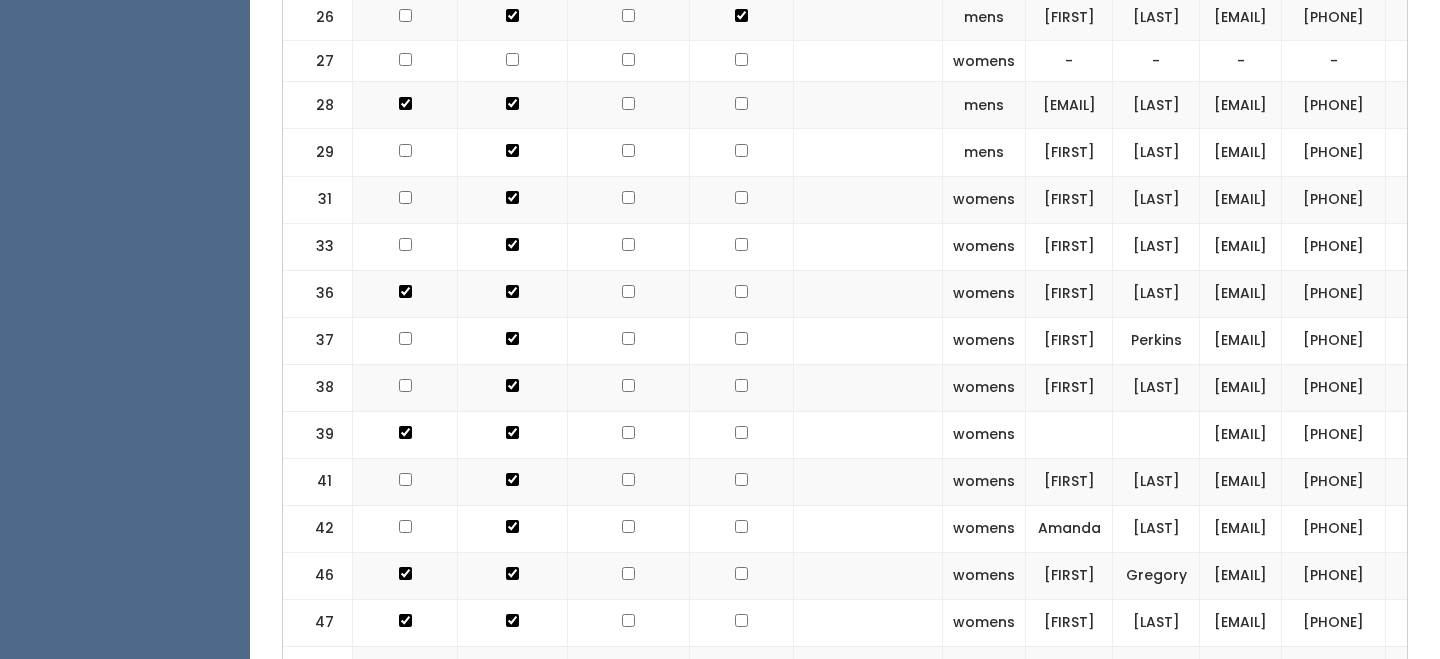click at bounding box center (741, -315) 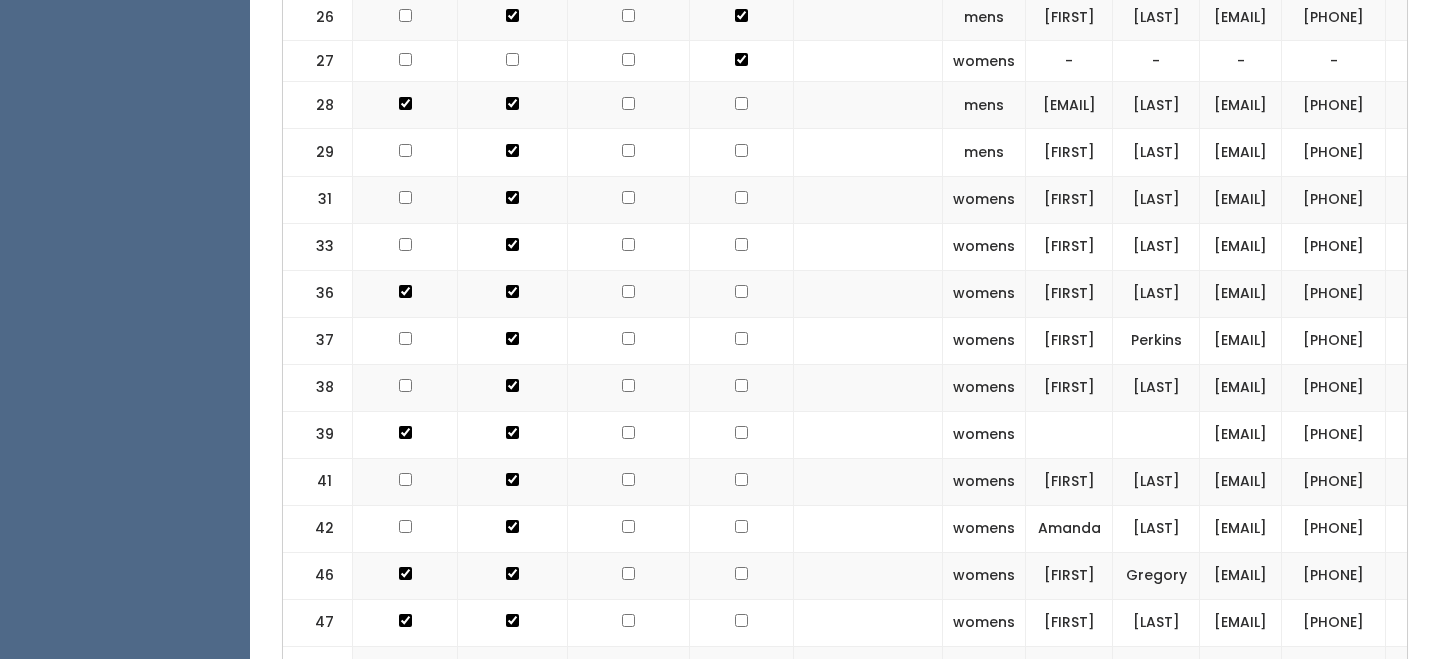 click at bounding box center [741, -362] 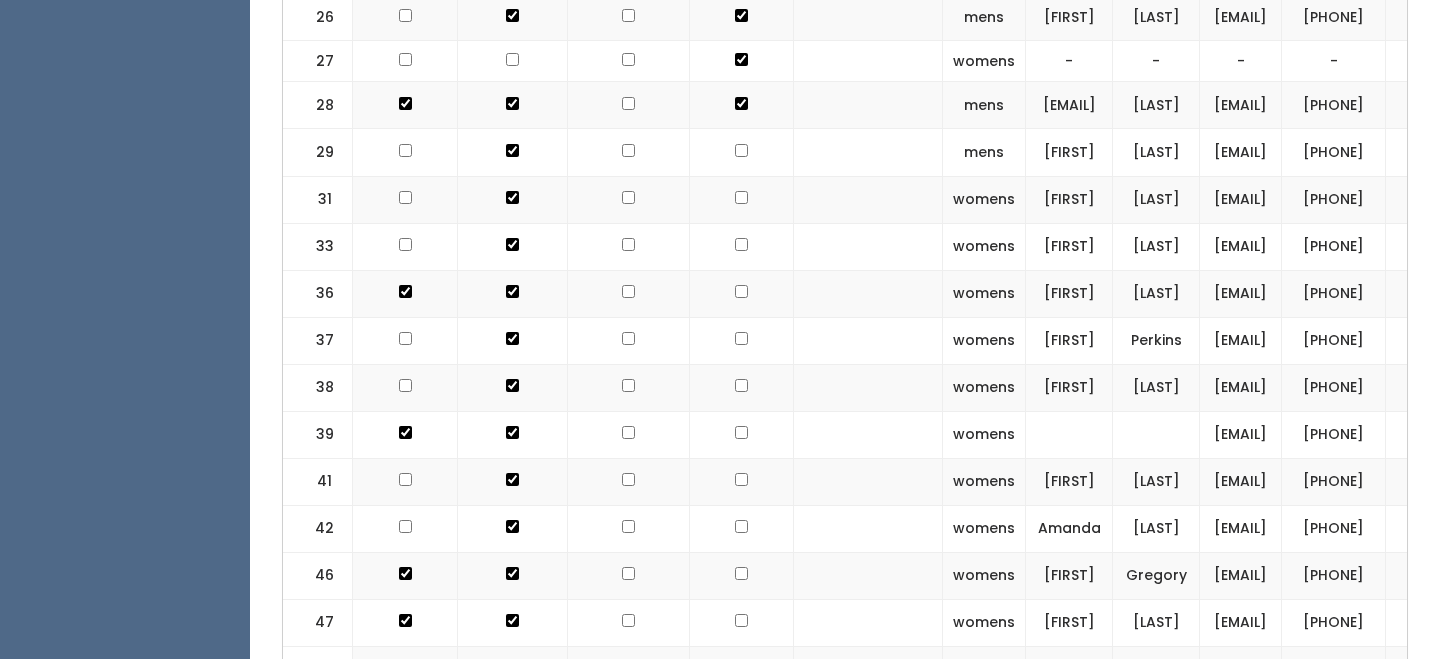 click at bounding box center (741, -315) 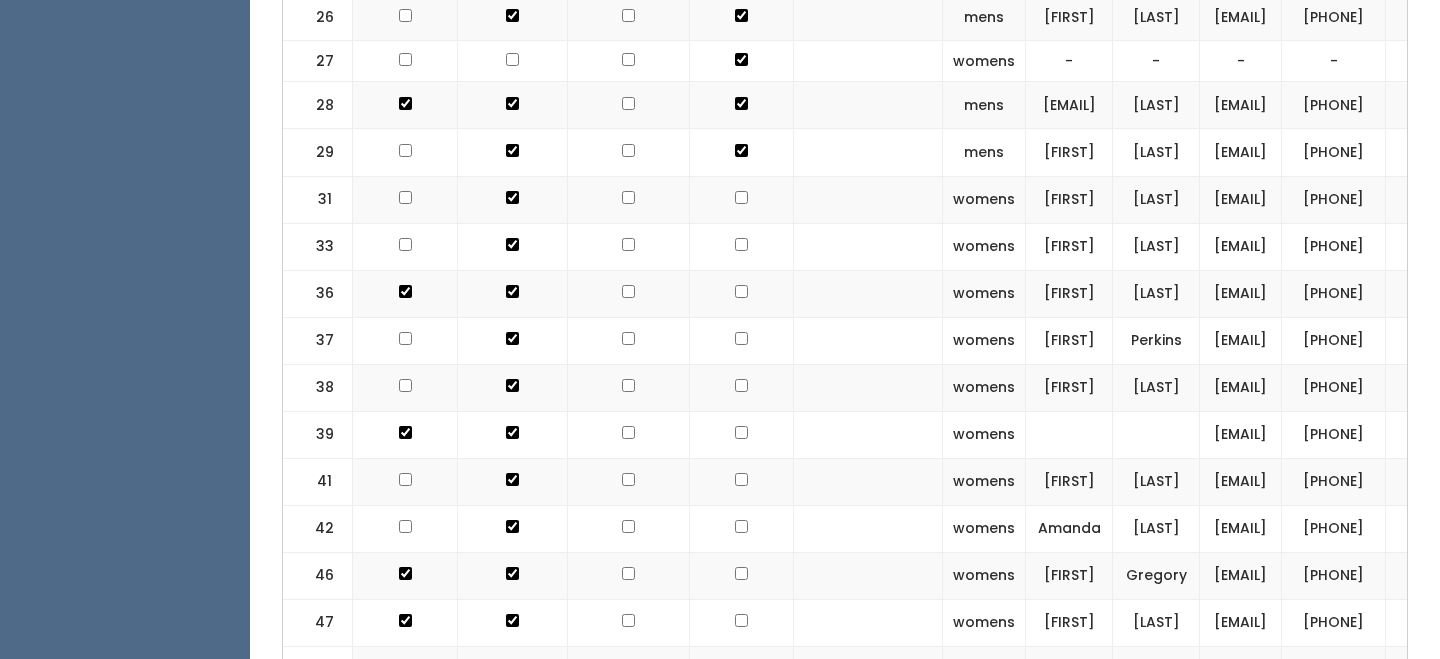 click at bounding box center [741, -362] 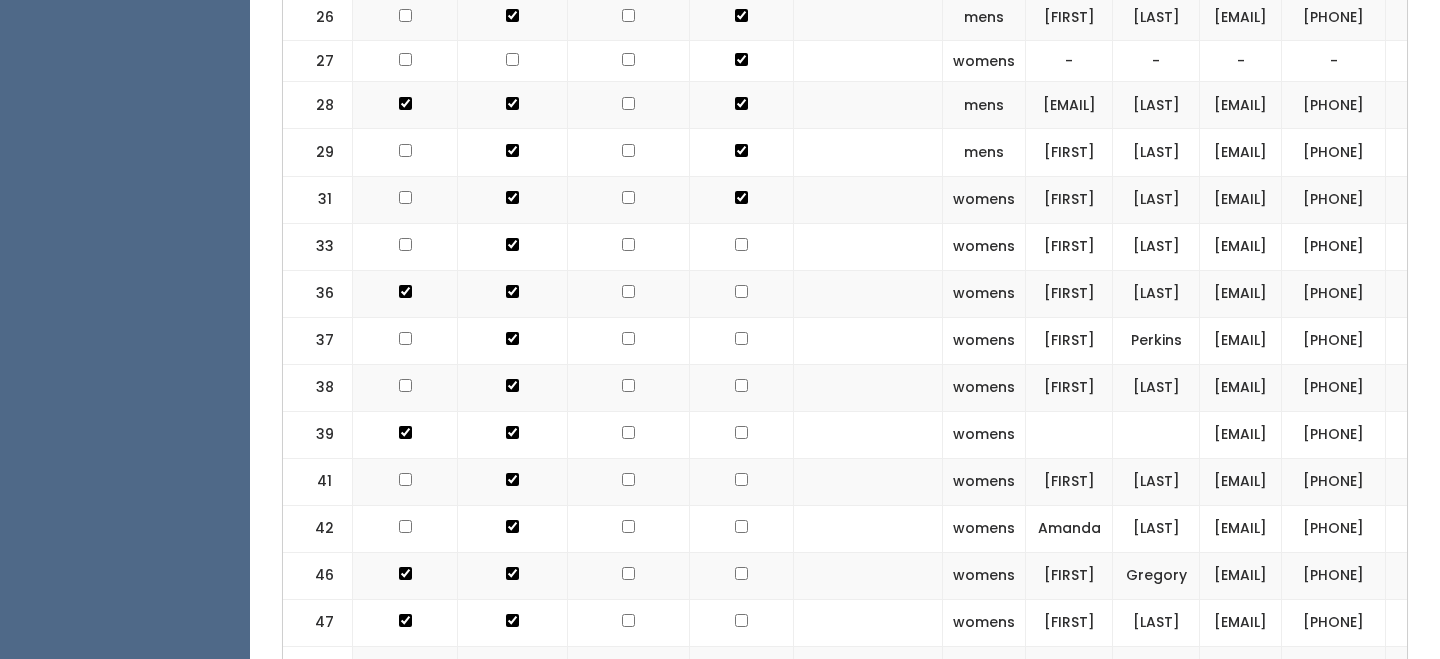 click at bounding box center (742, 246) 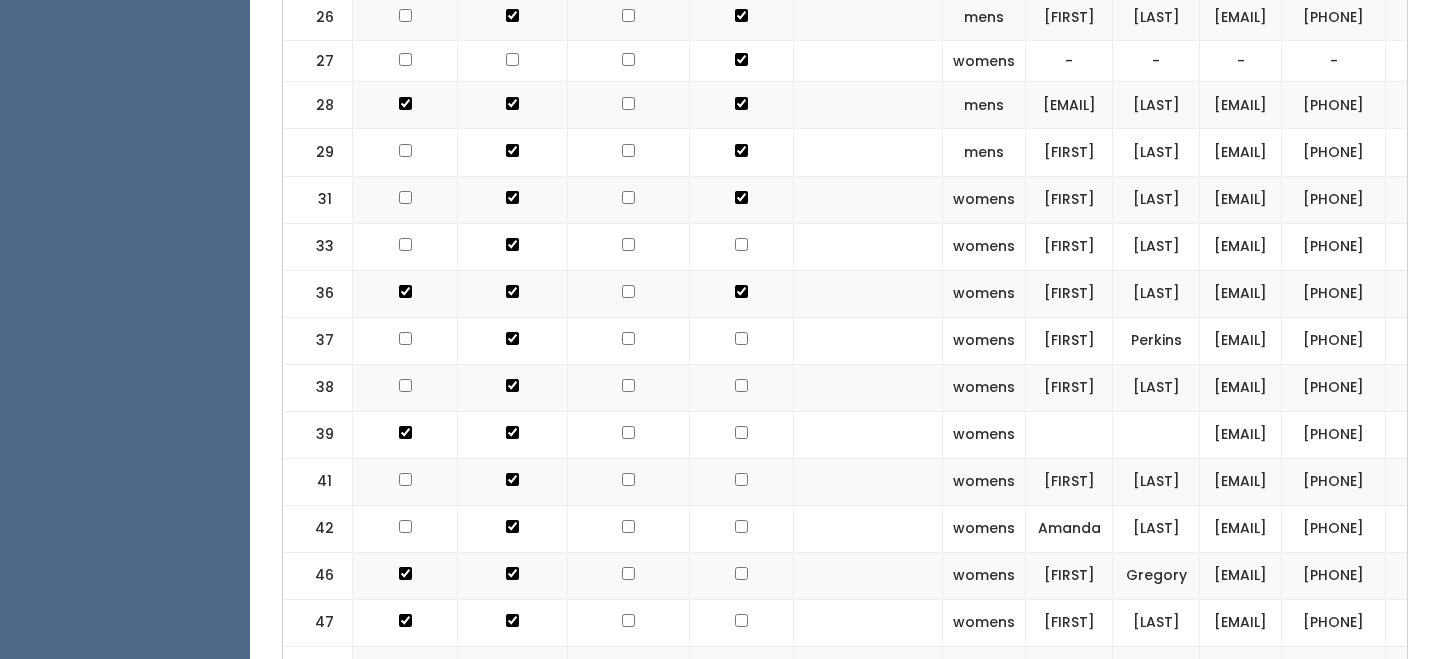 click at bounding box center [741, -315] 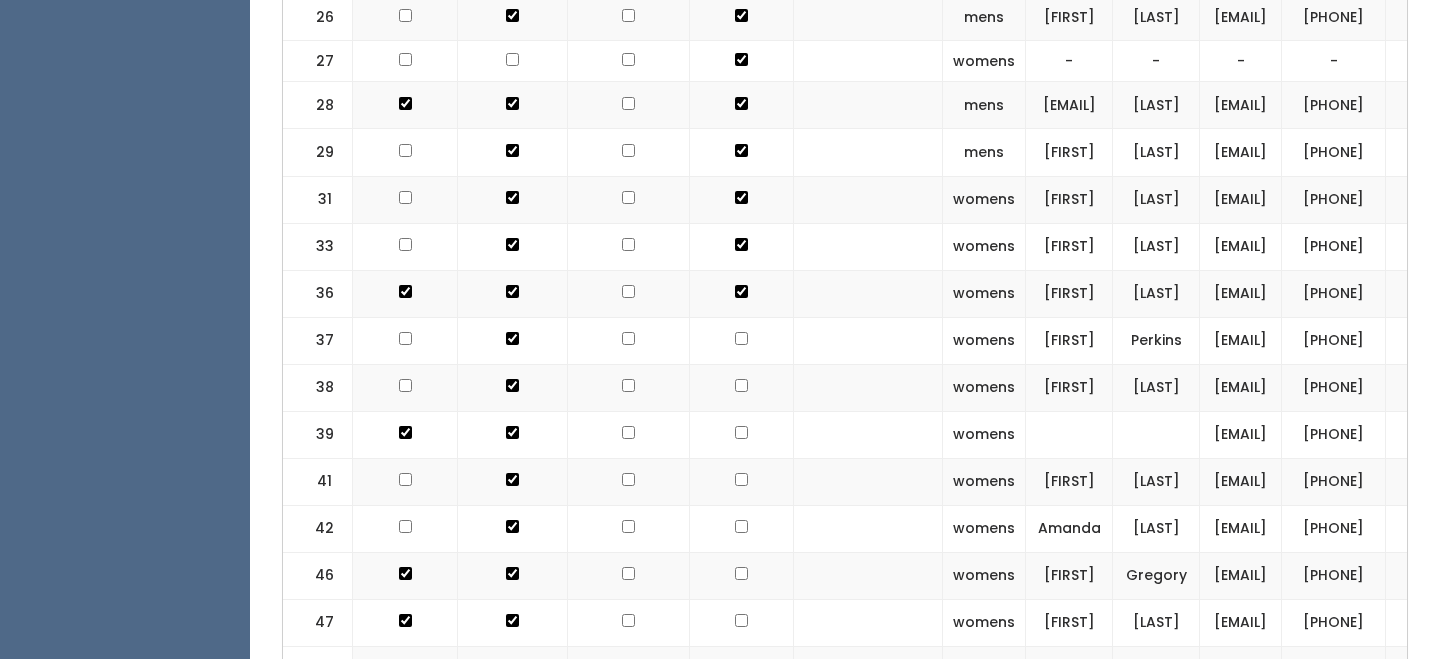 click at bounding box center (741, -315) 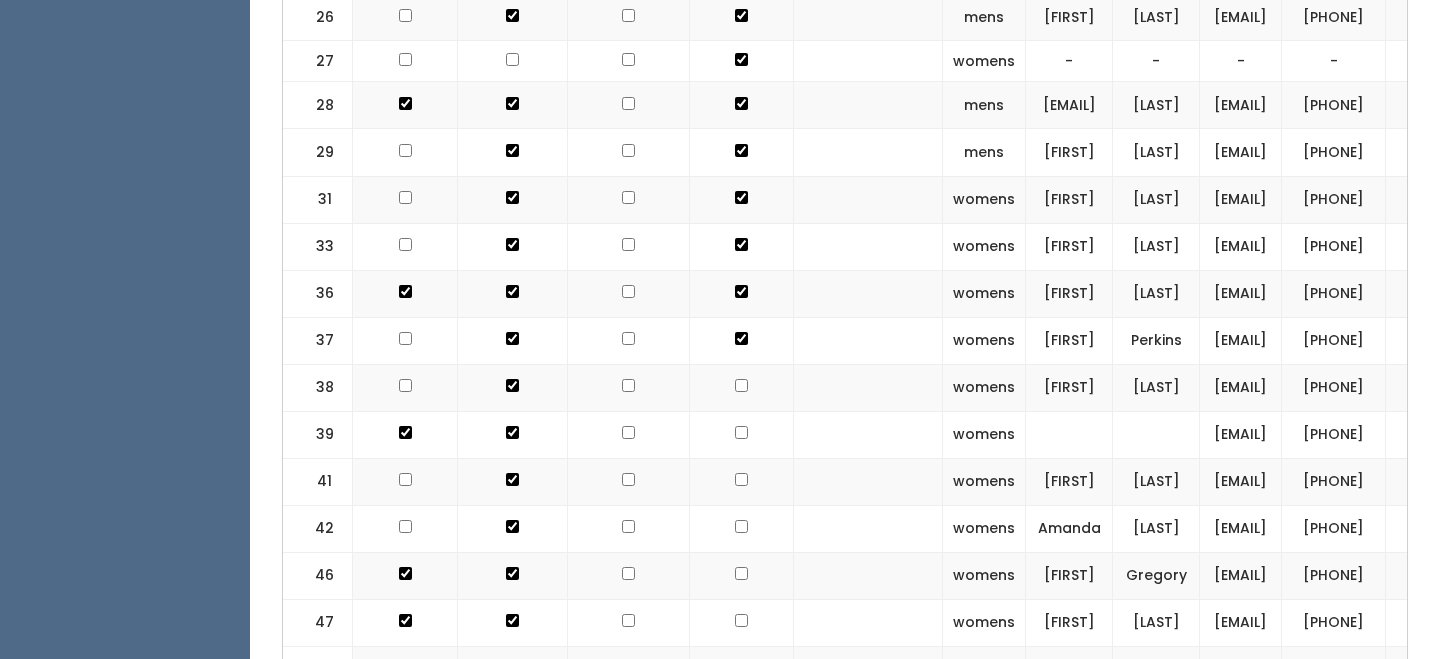 click at bounding box center (741, -362) 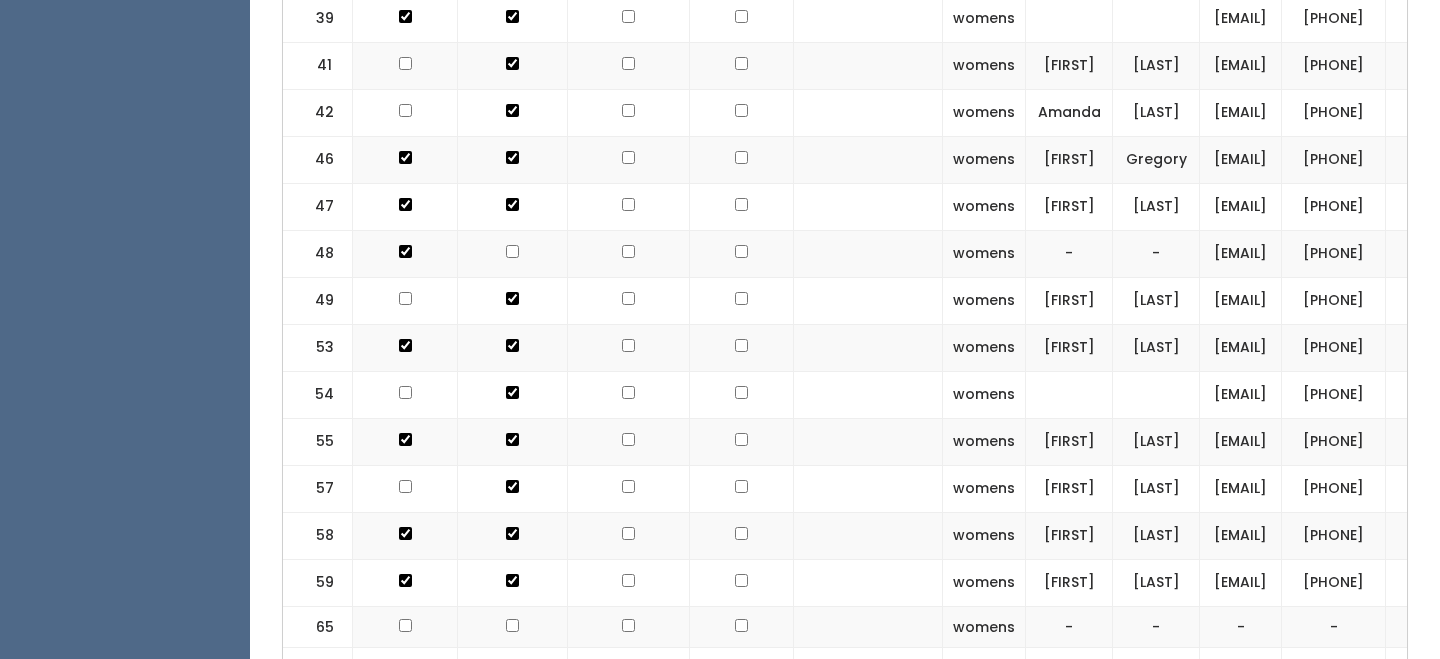 scroll, scrollTop: 1537, scrollLeft: 0, axis: vertical 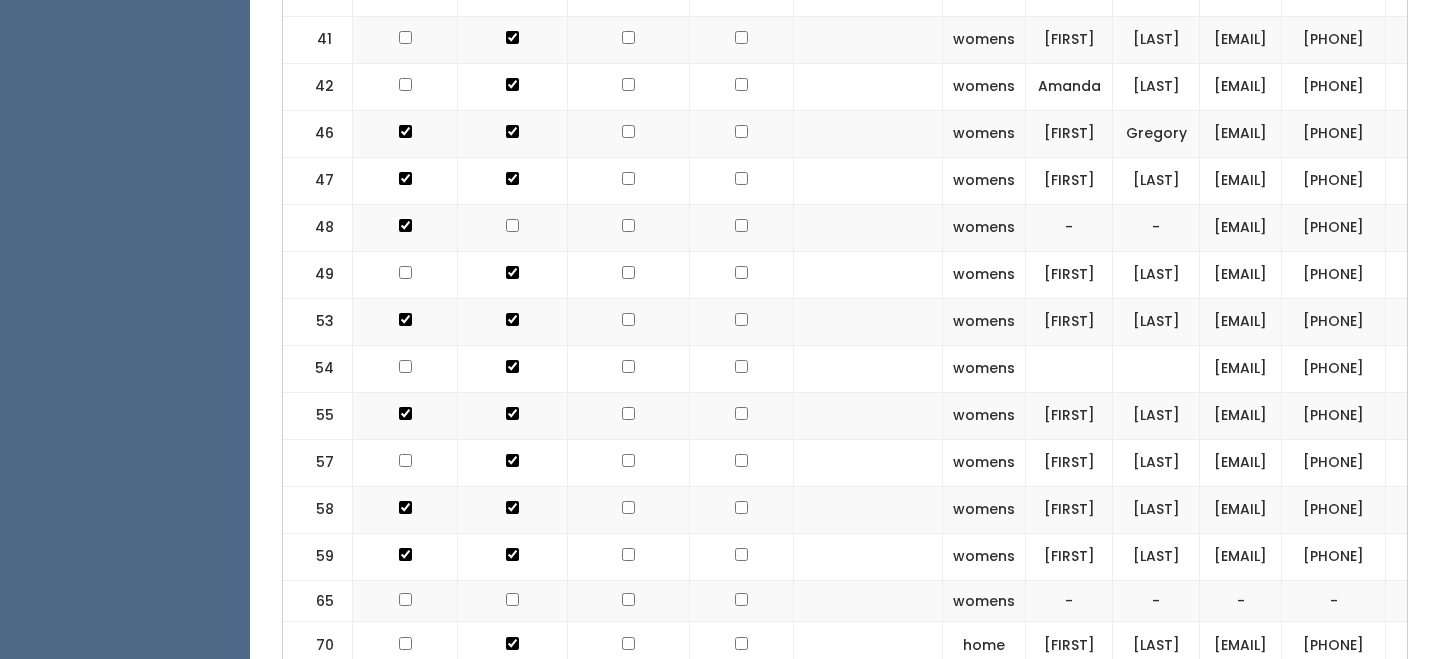 click at bounding box center [741, -757] 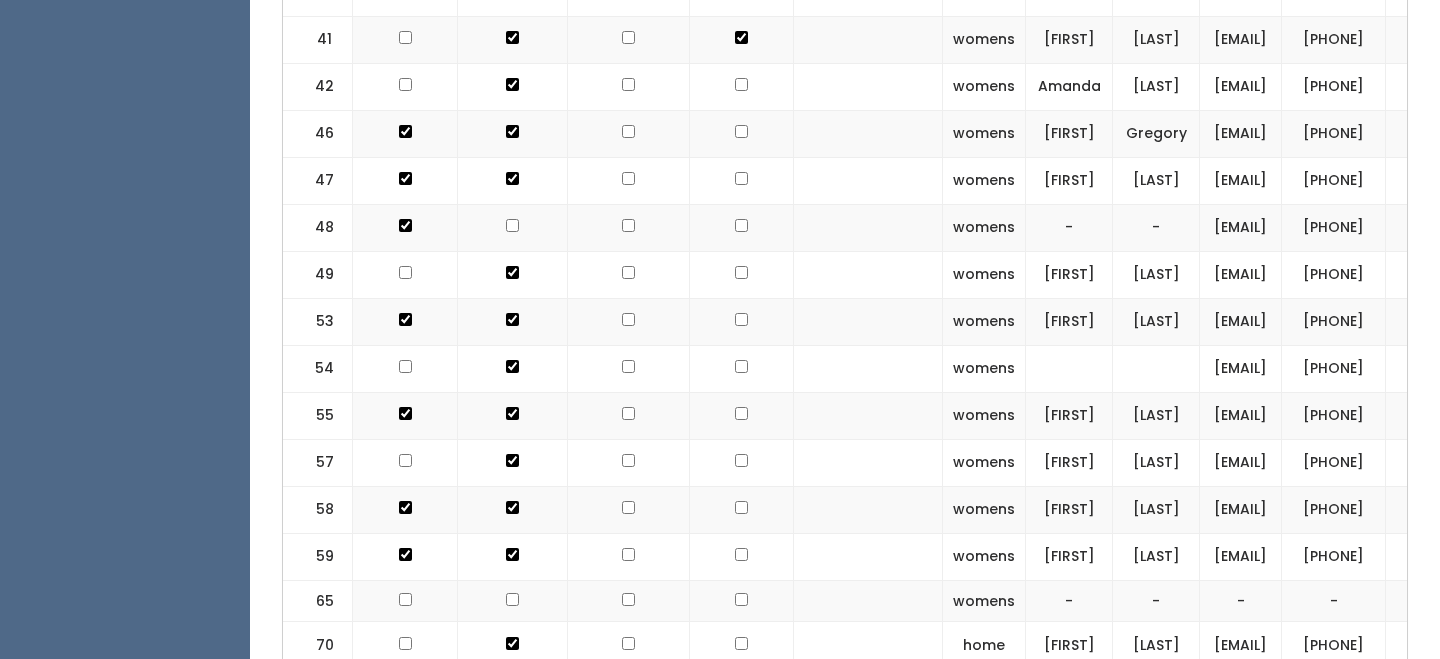 click at bounding box center [741, -757] 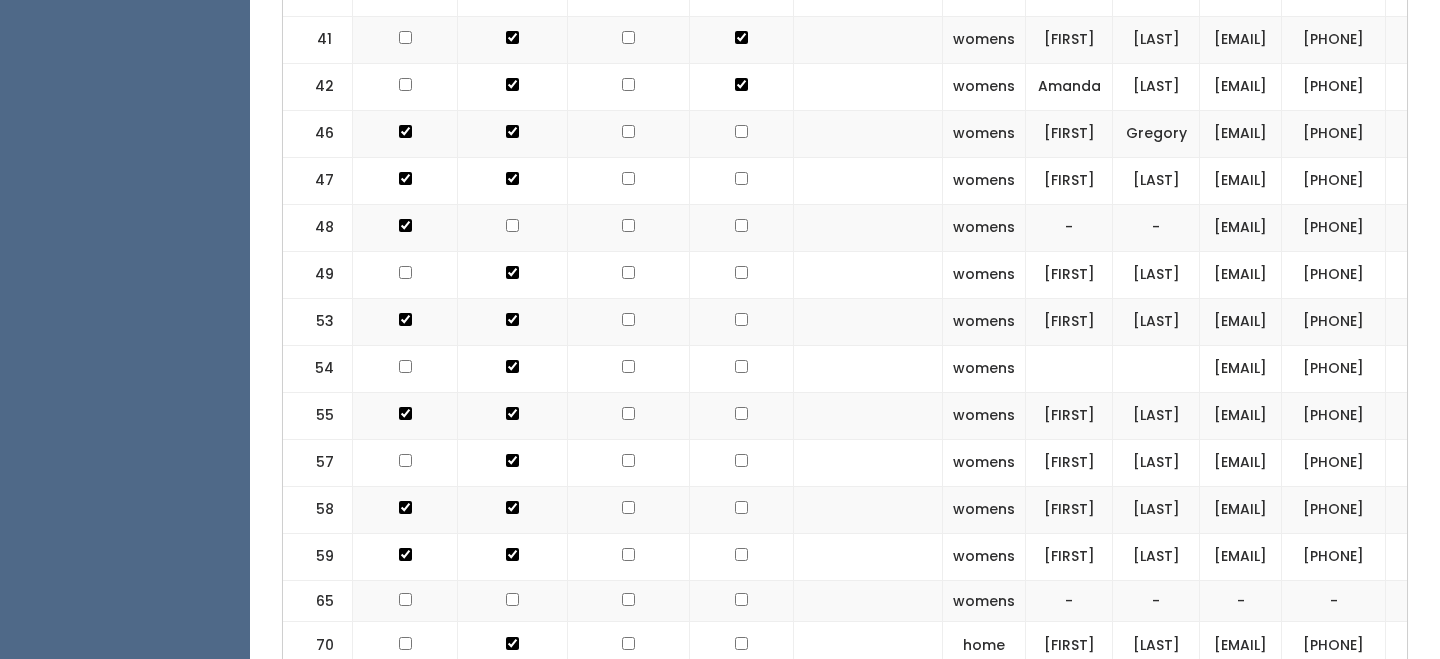 click at bounding box center [741, -804] 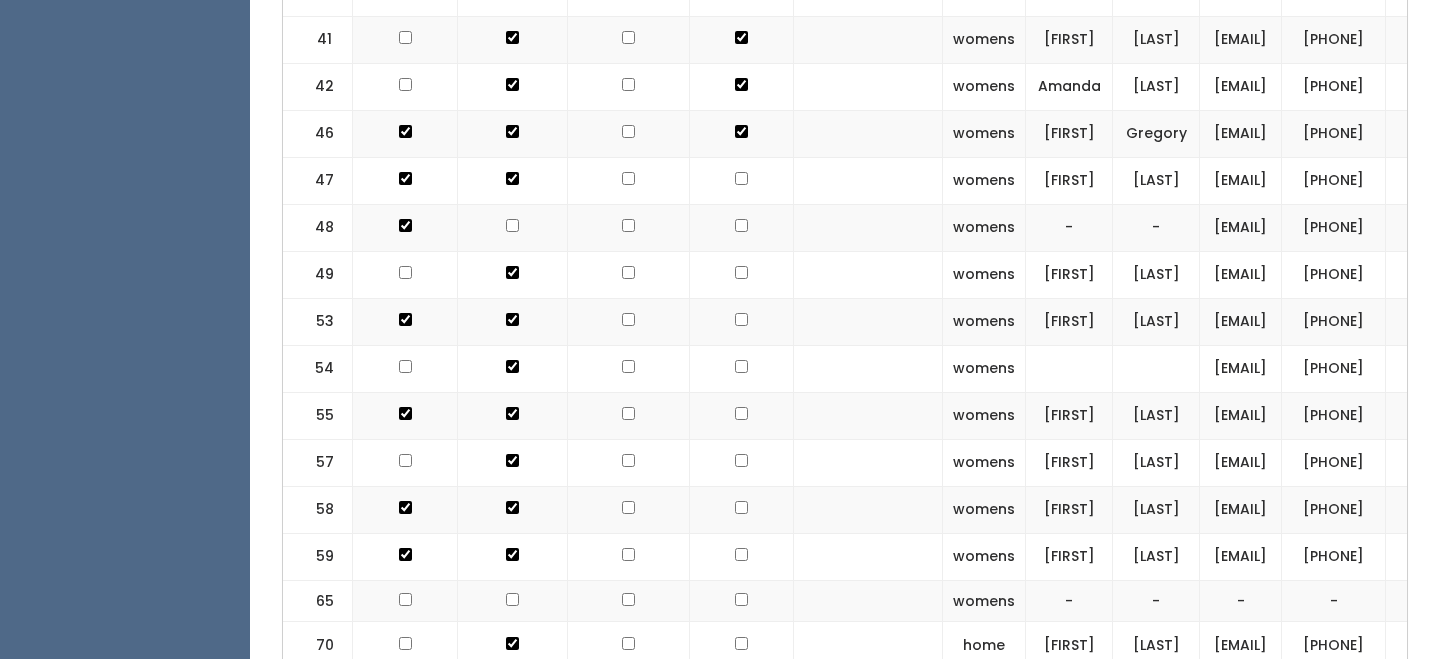 click at bounding box center [741, -757] 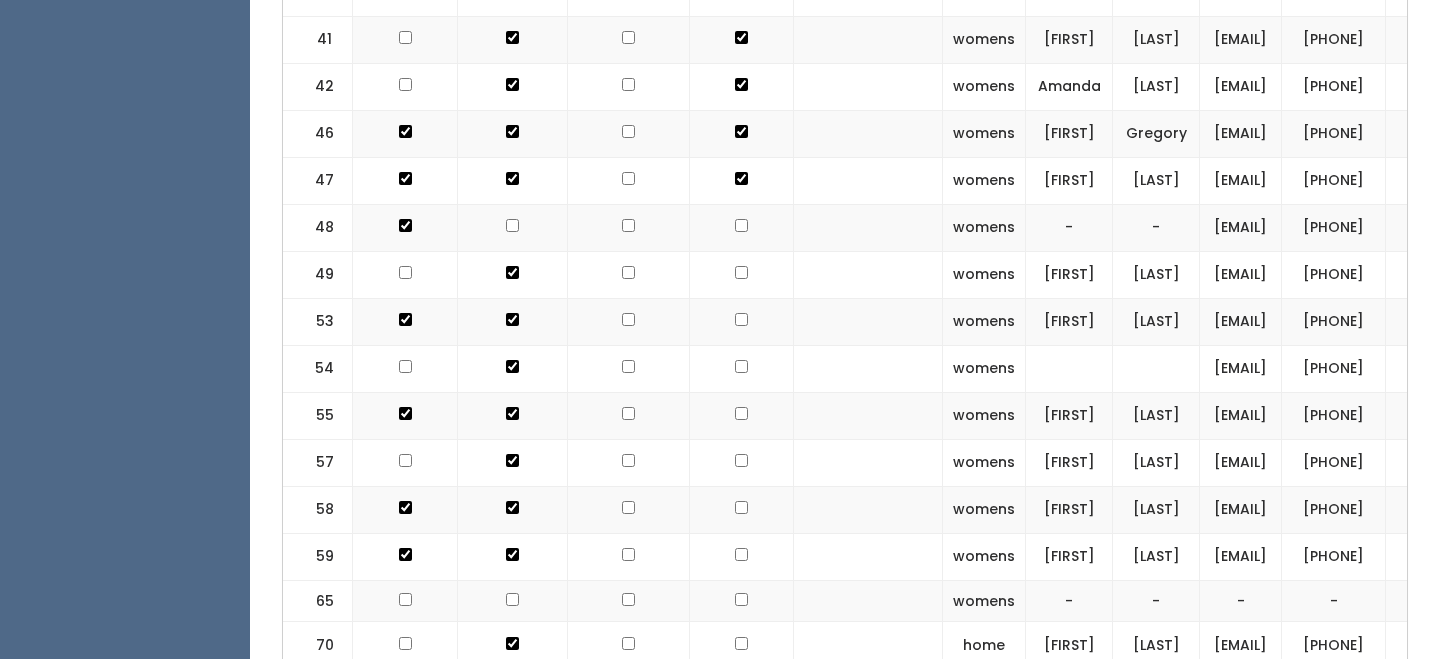 click at bounding box center [741, -804] 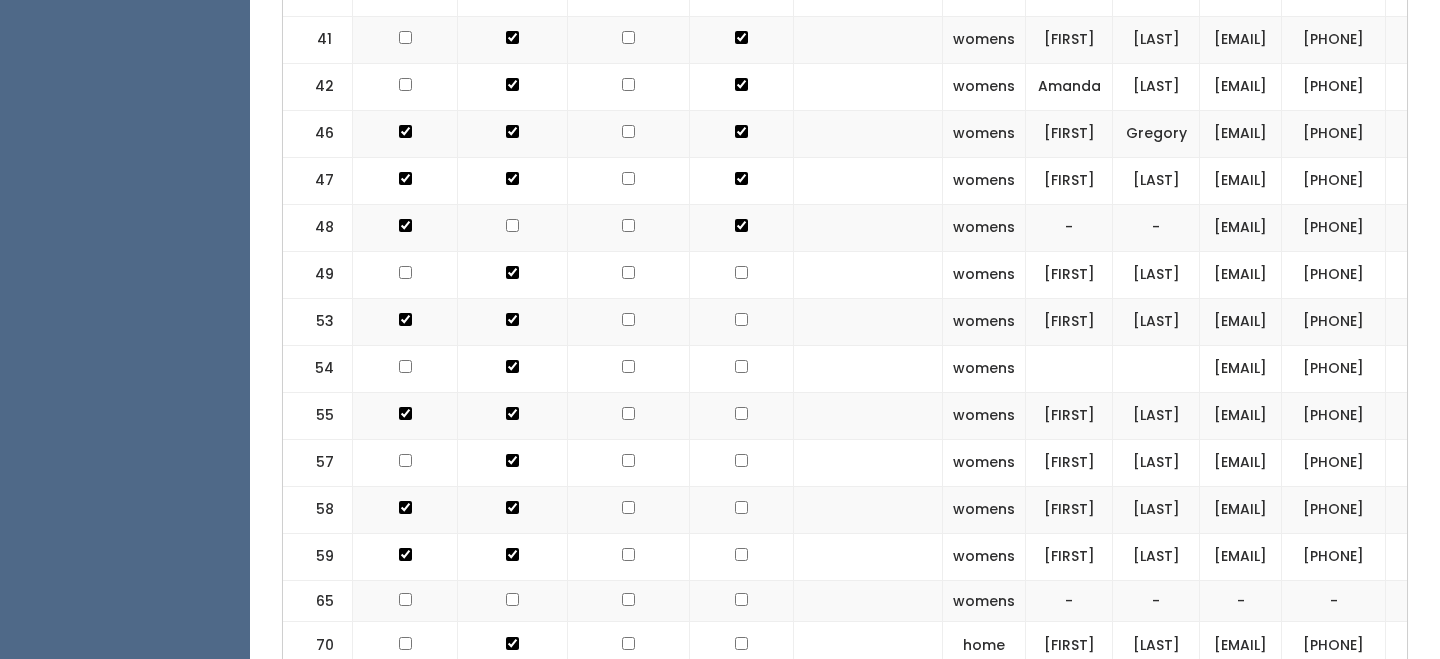 click at bounding box center (741, -757) 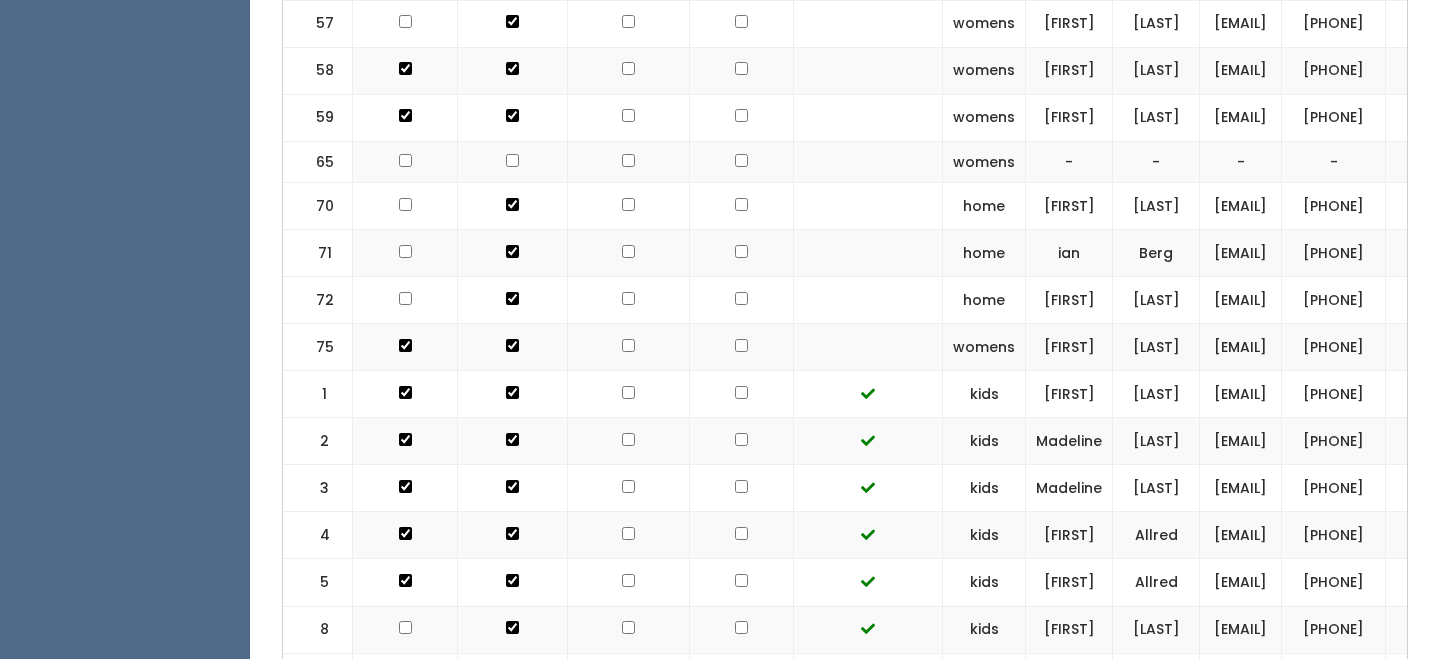 scroll, scrollTop: 1997, scrollLeft: 0, axis: vertical 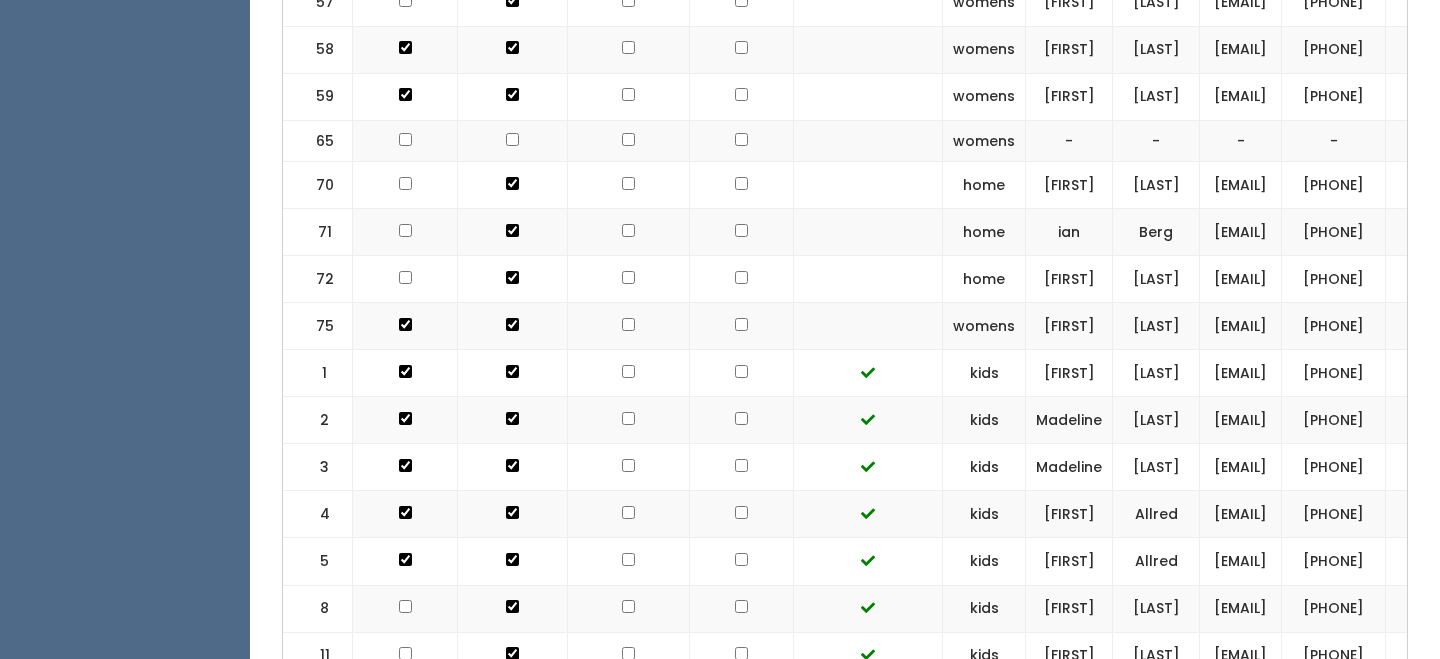 click at bounding box center (742, -139) 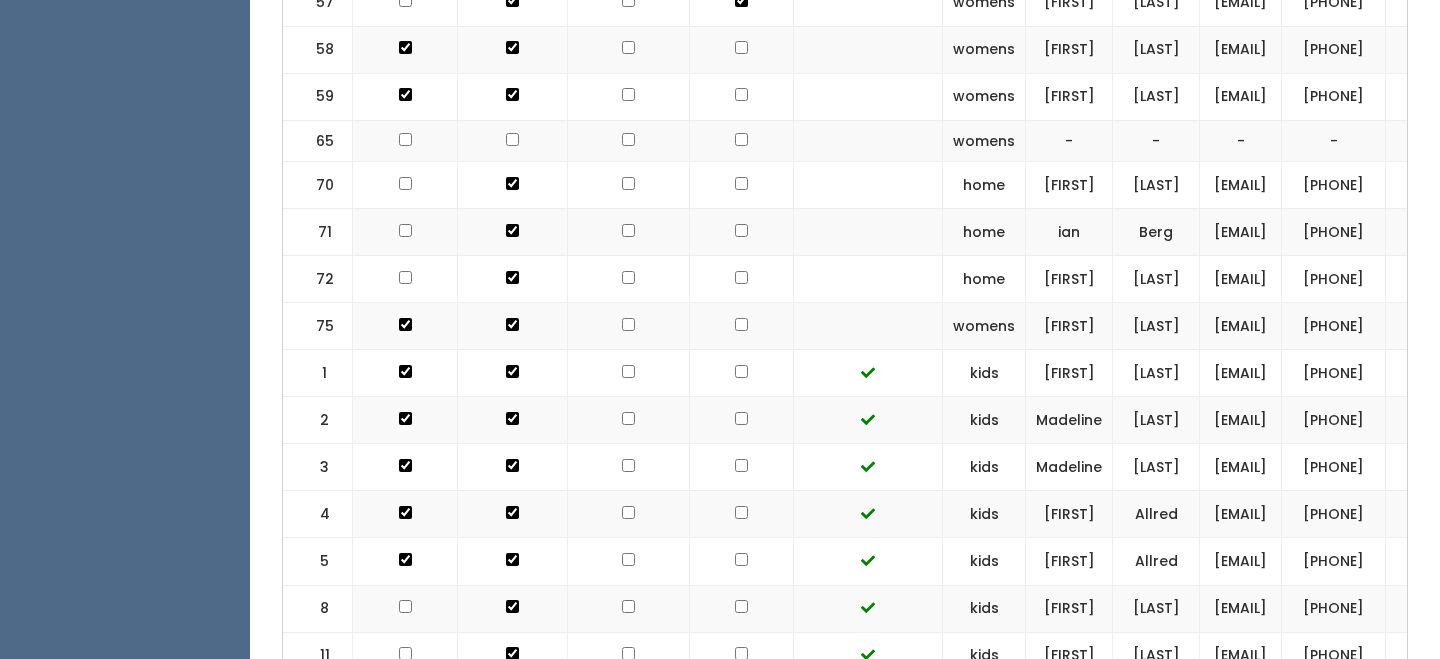 click at bounding box center (741, -1264) 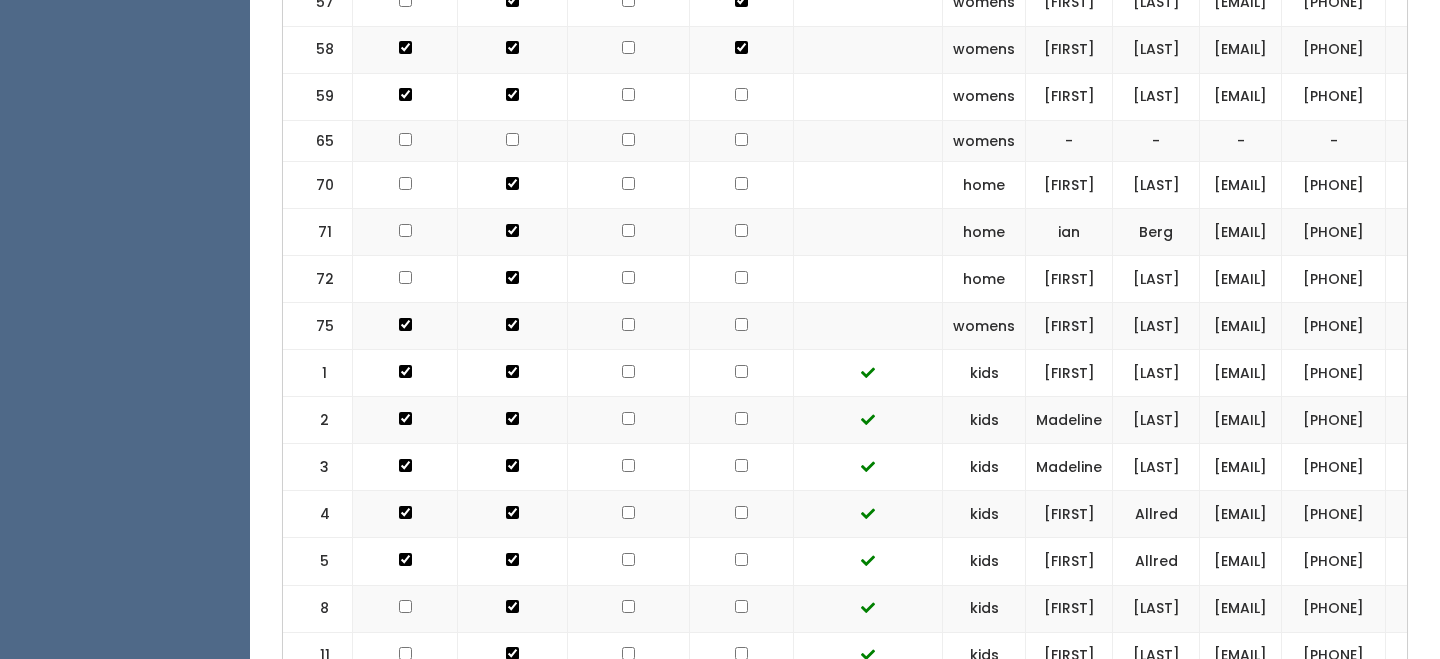 click at bounding box center [741, -1217] 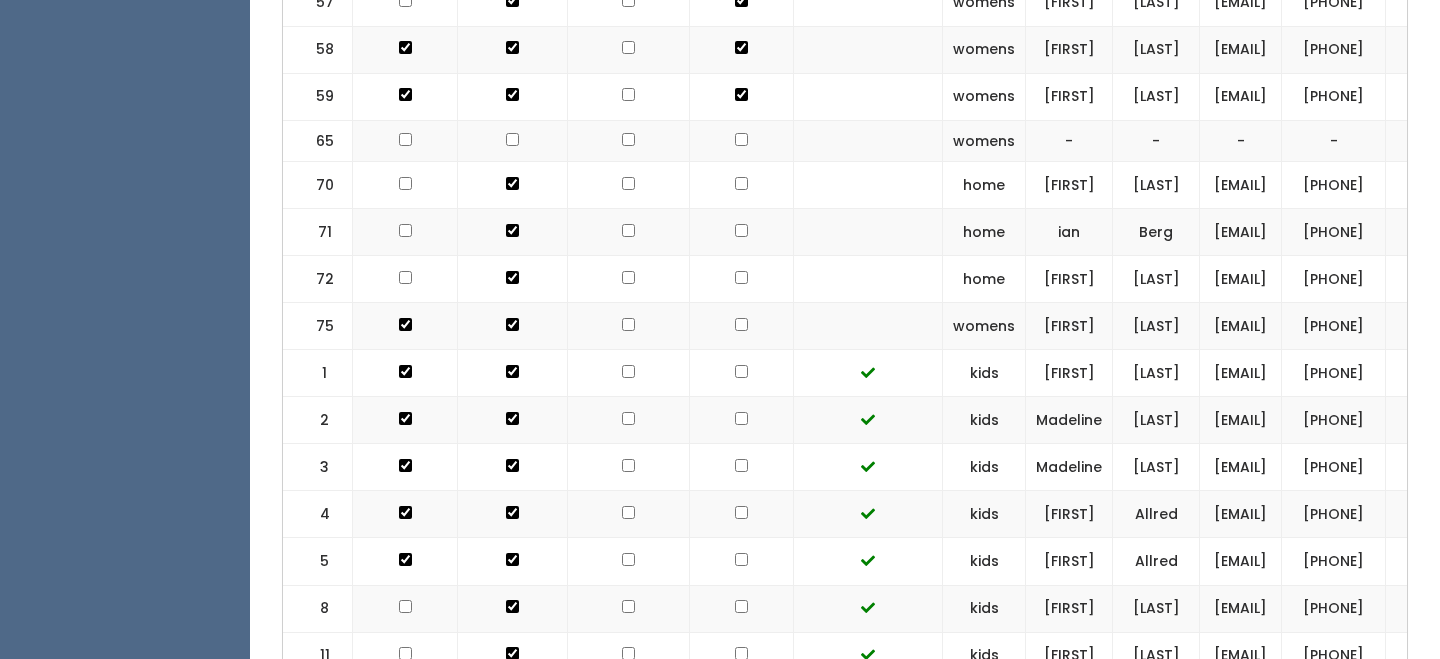 click at bounding box center (741, -1264) 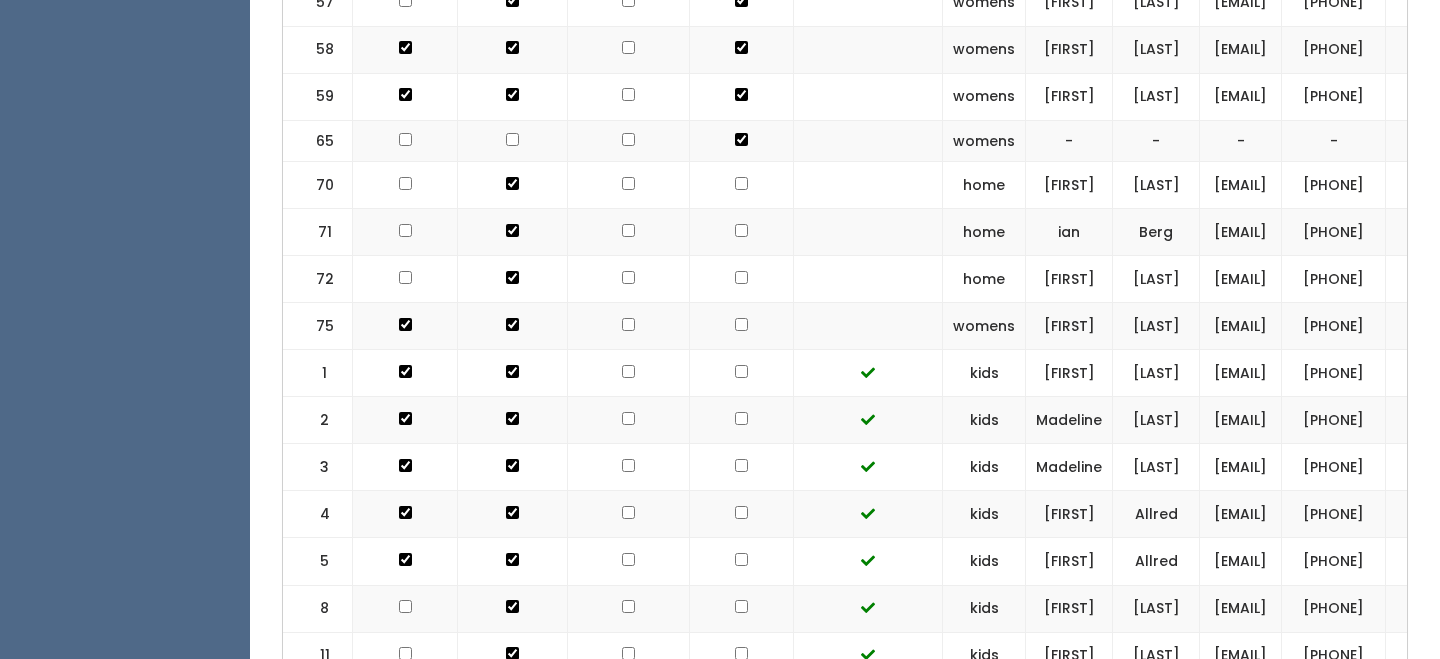 click at bounding box center (741, -1217) 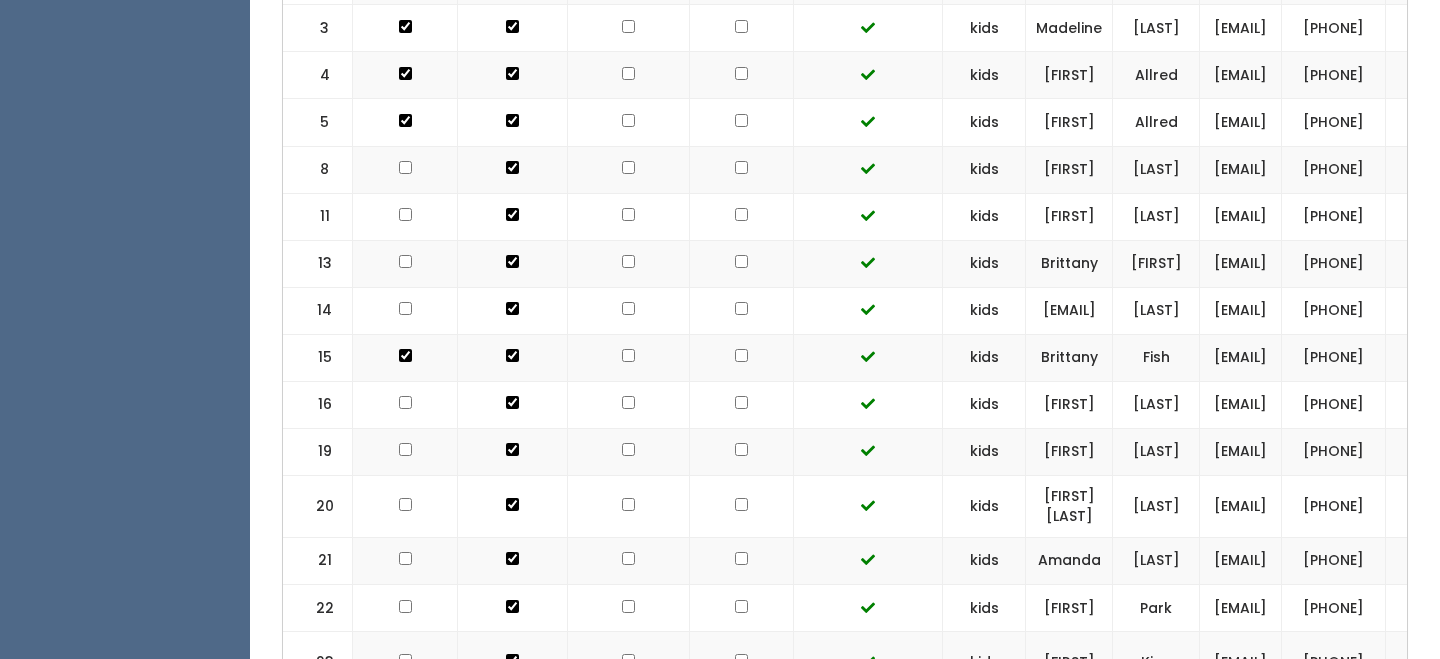scroll, scrollTop: 2442, scrollLeft: 0, axis: vertical 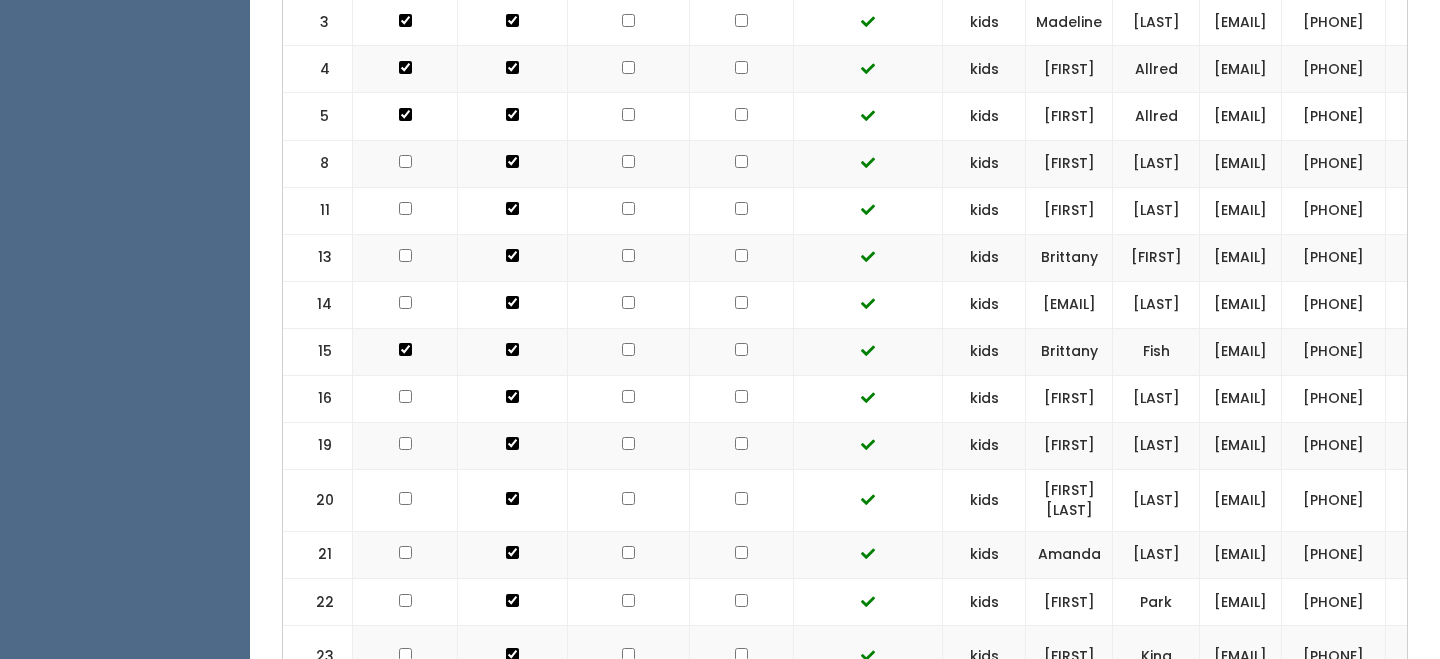 click at bounding box center (741, -1709) 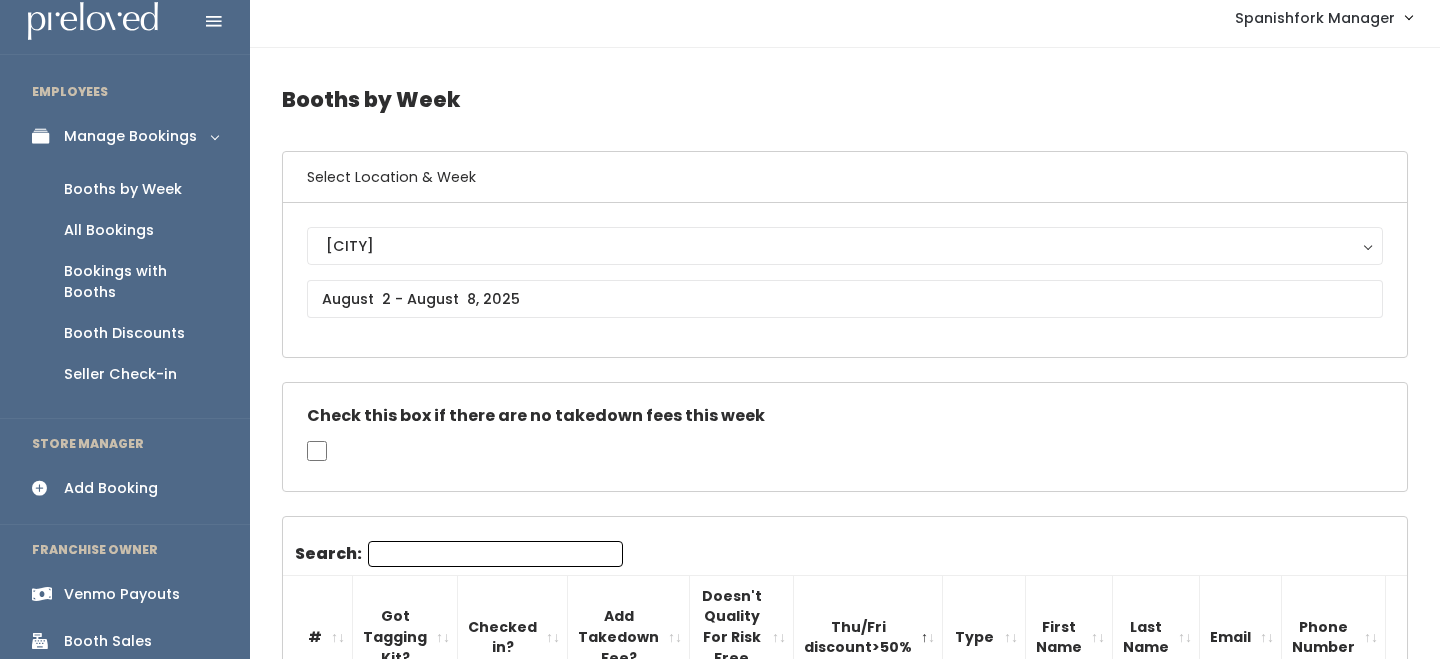 scroll, scrollTop: 0, scrollLeft: 0, axis: both 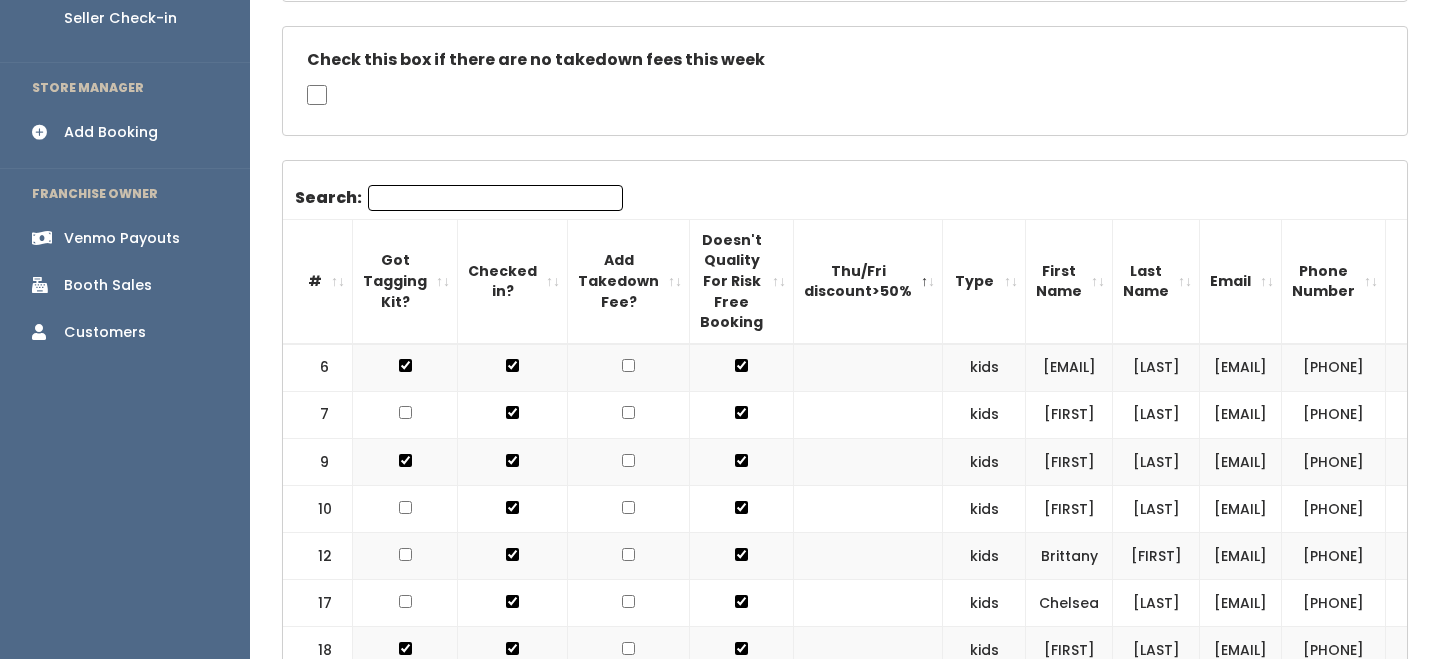 click on "#" at bounding box center (318, 281) 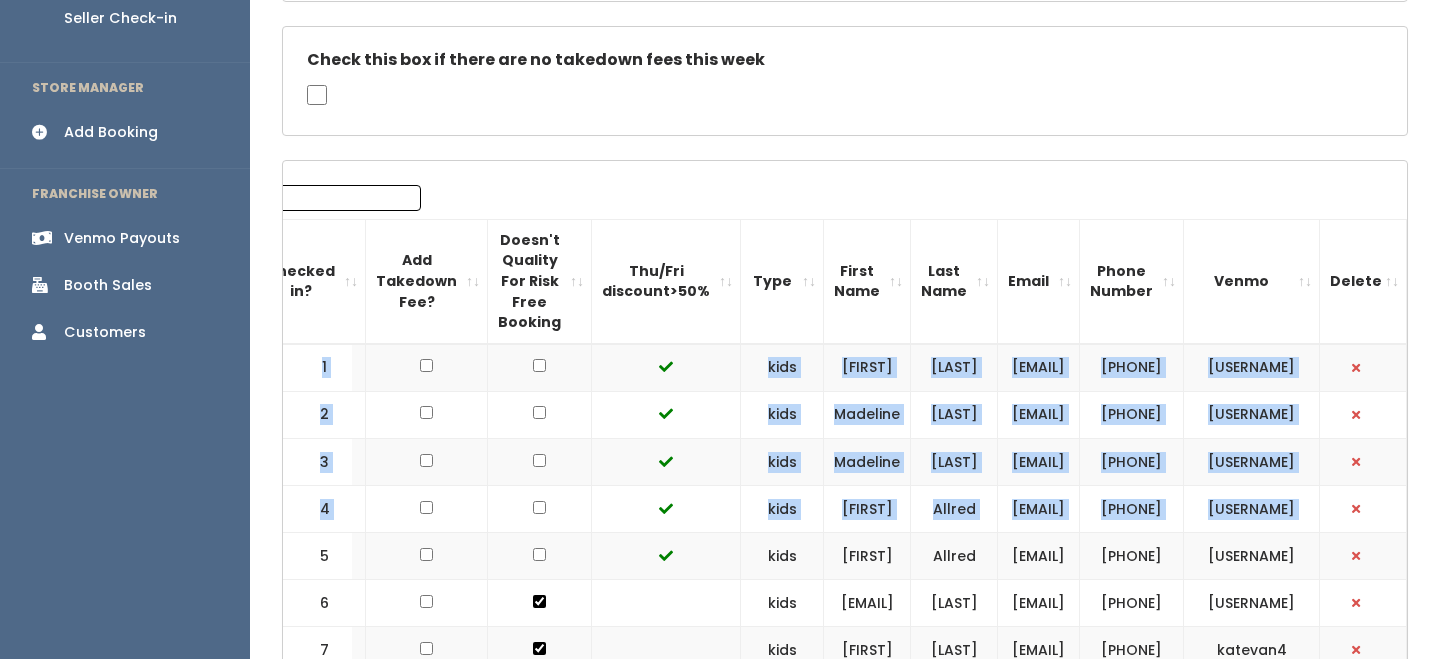scroll, scrollTop: 0, scrollLeft: 519, axis: horizontal 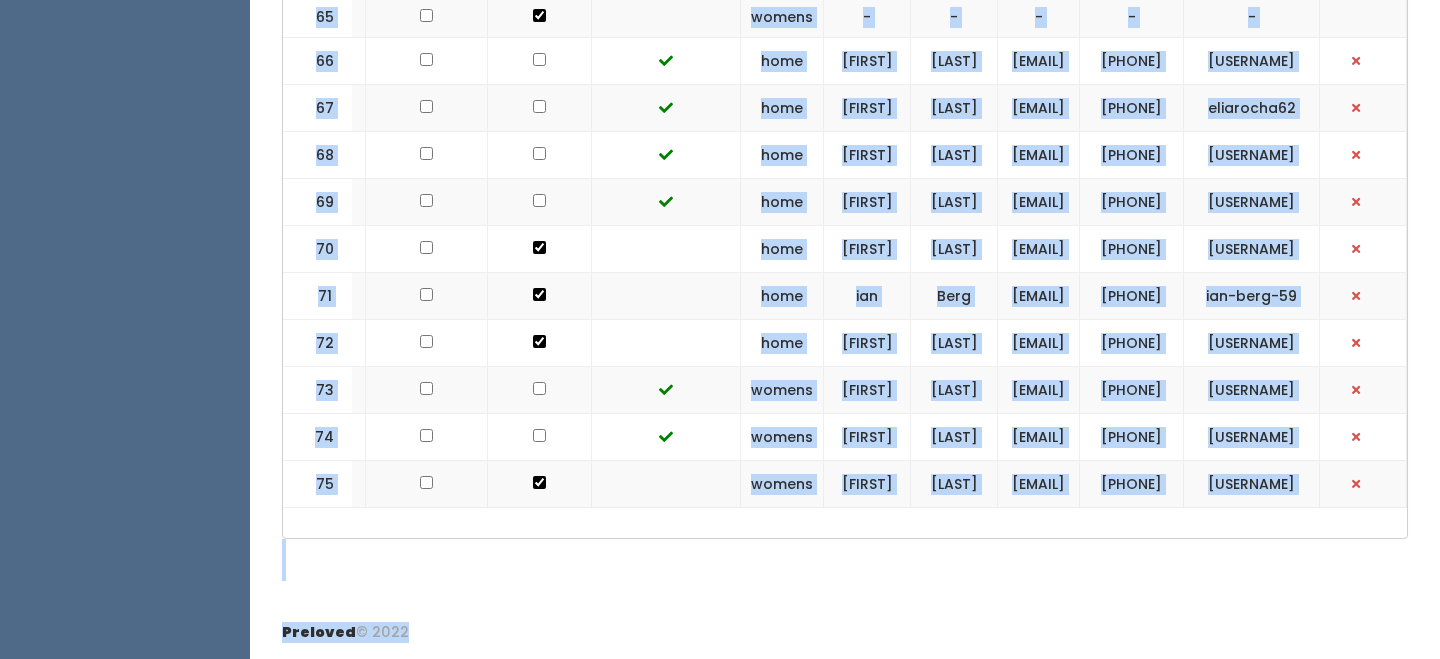 drag, startPoint x: 316, startPoint y: 370, endPoint x: 1409, endPoint y: 750, distance: 1157.1729 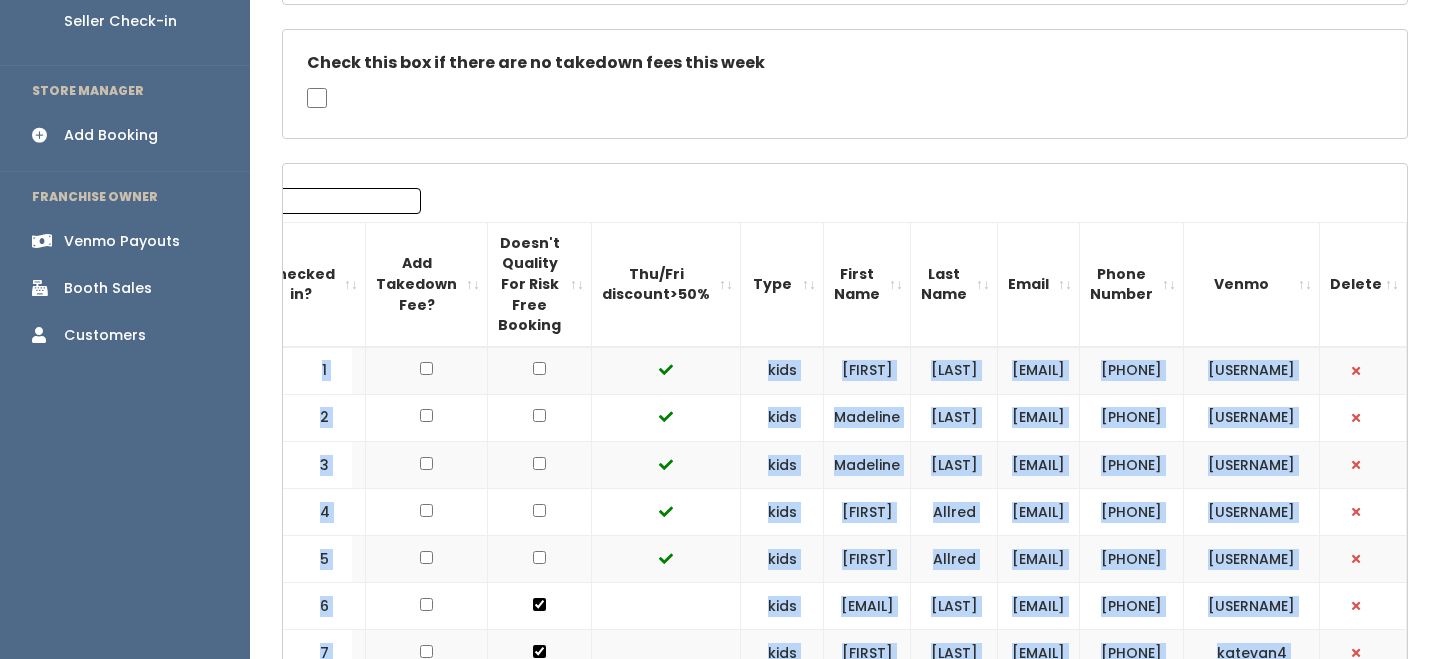 scroll, scrollTop: 0, scrollLeft: 0, axis: both 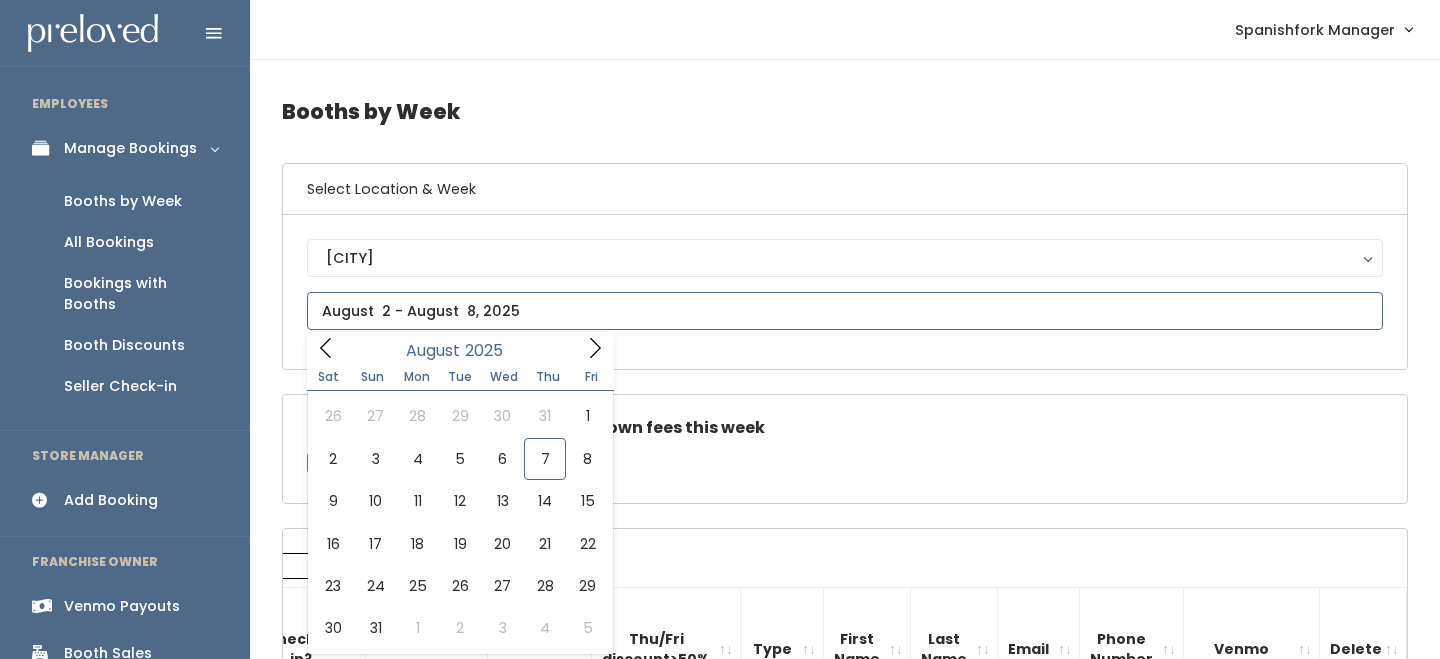 click at bounding box center (845, 311) 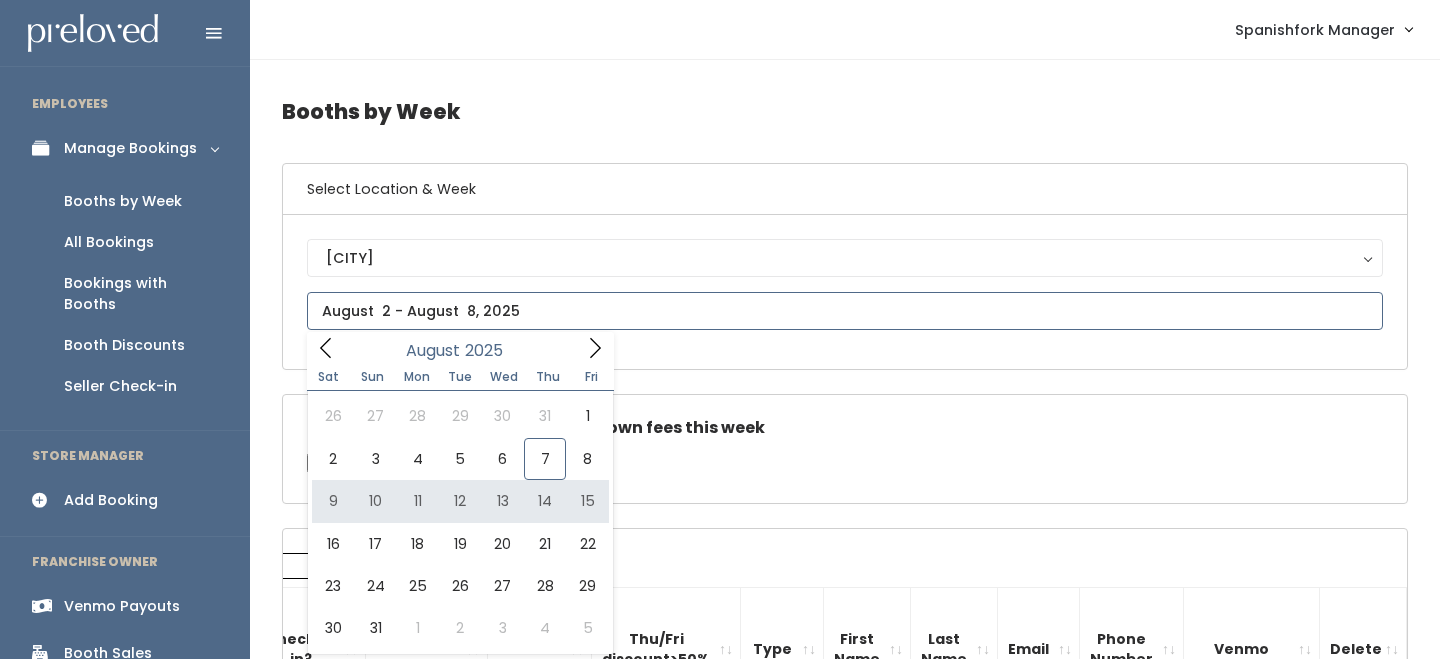 type on "August 9 to August 15" 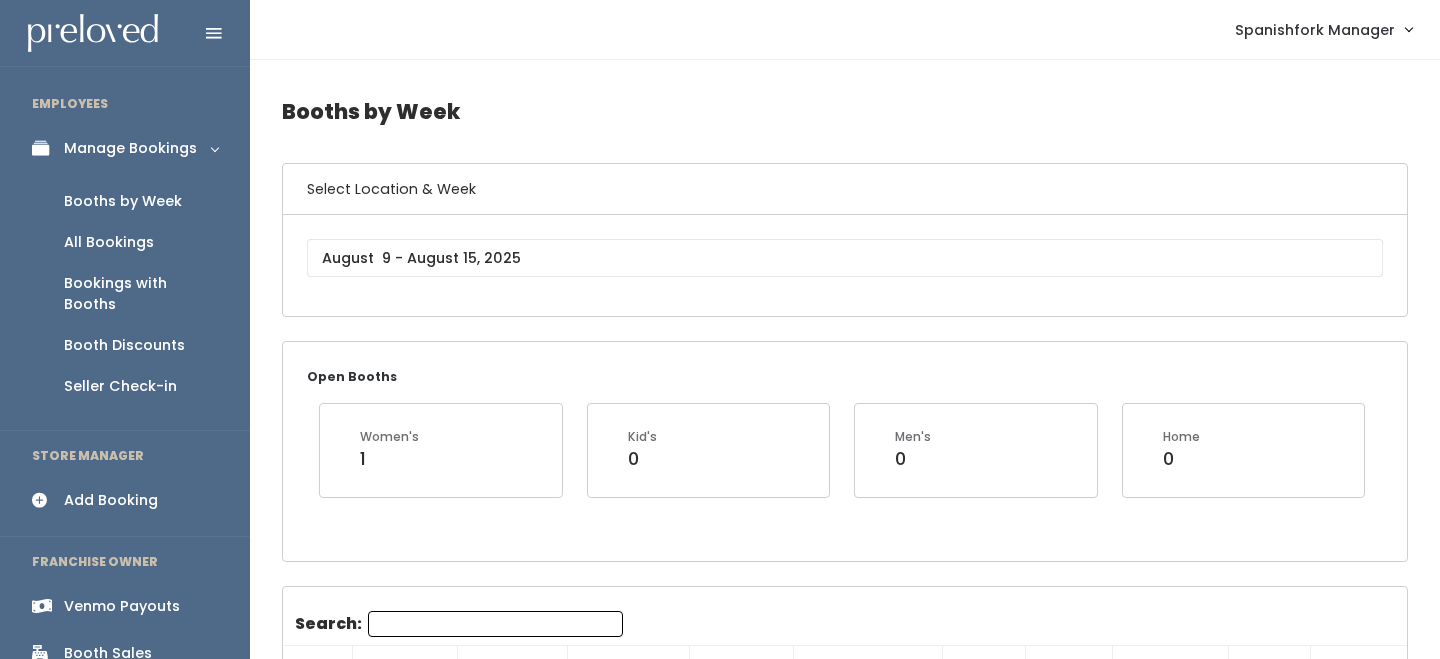 scroll, scrollTop: 186, scrollLeft: 0, axis: vertical 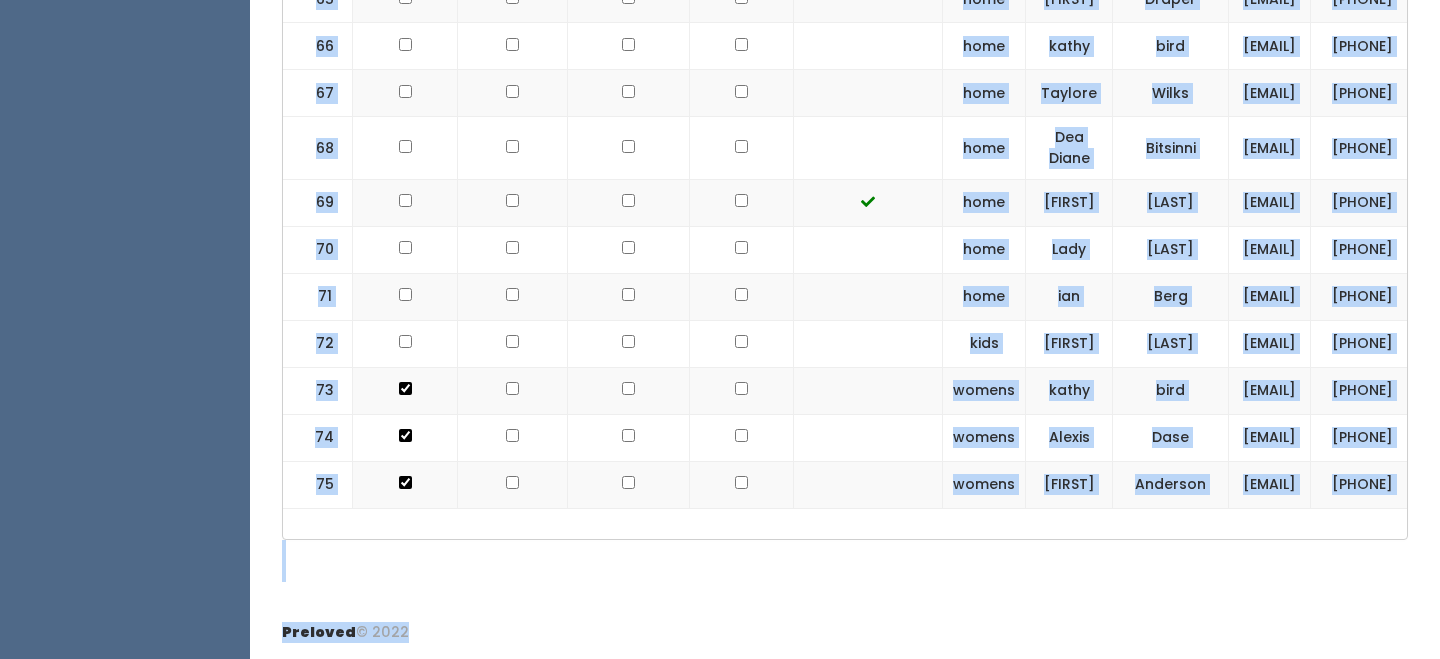 drag, startPoint x: 315, startPoint y: 487, endPoint x: 1028, endPoint y: 753, distance: 761.0026 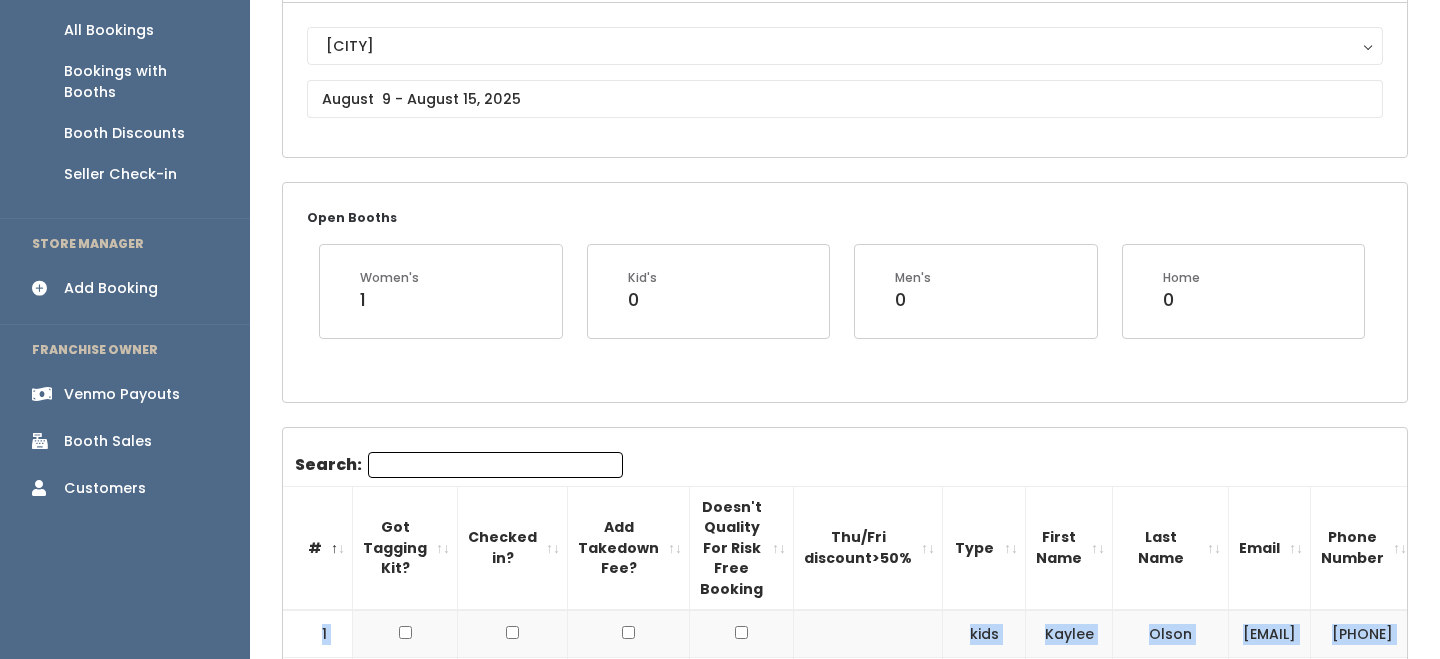 scroll, scrollTop: 208, scrollLeft: 0, axis: vertical 